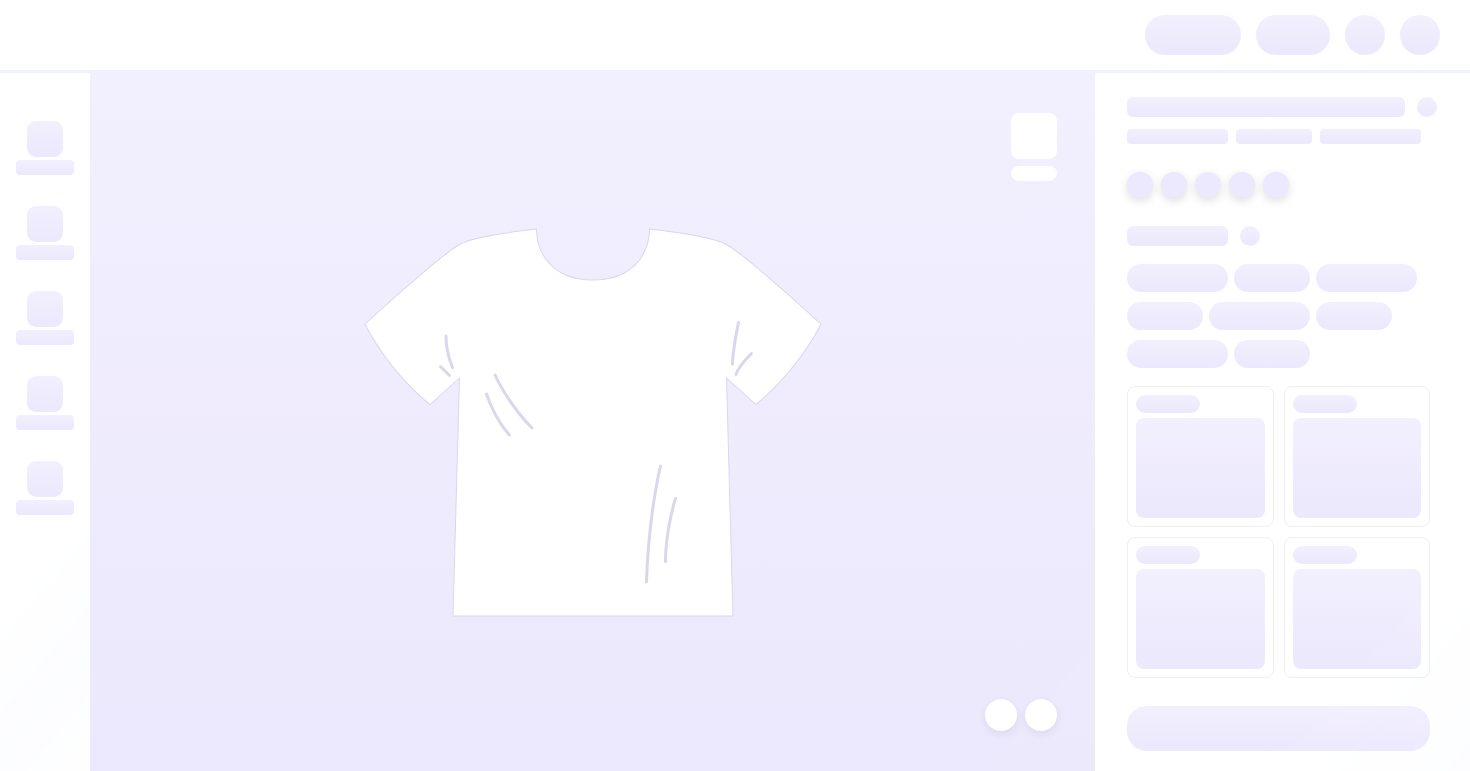scroll, scrollTop: 0, scrollLeft: 0, axis: both 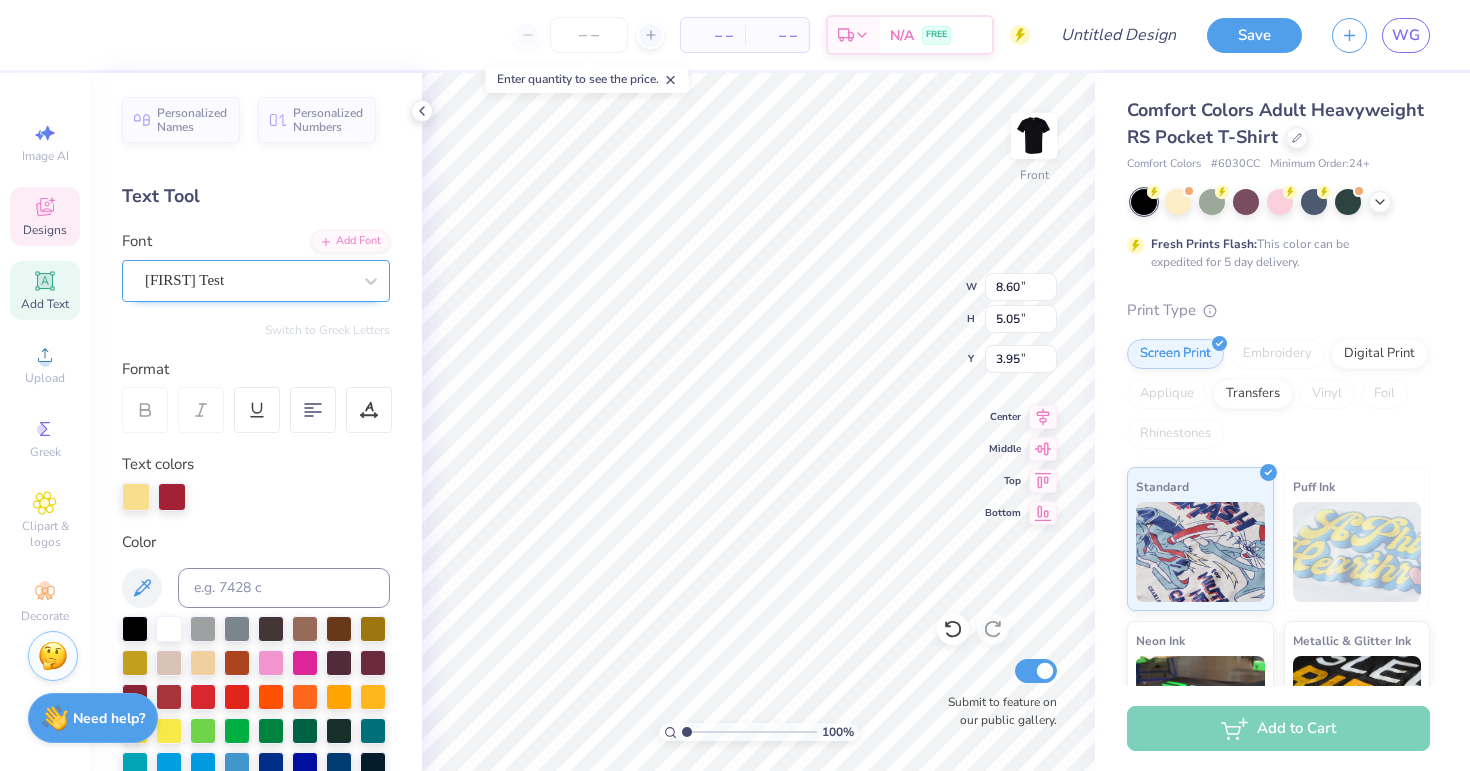 click on "[FIRST] Test" at bounding box center [248, 280] 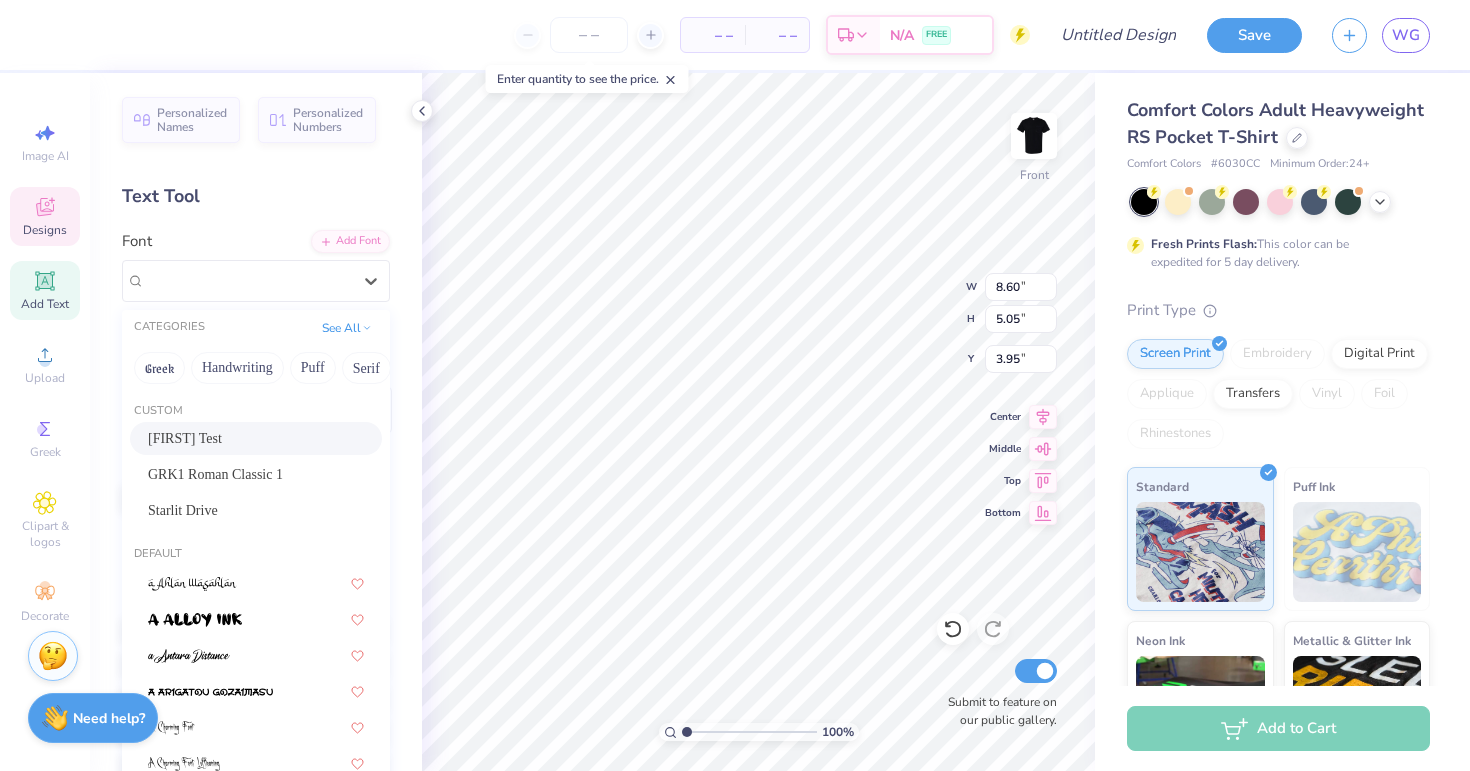 click 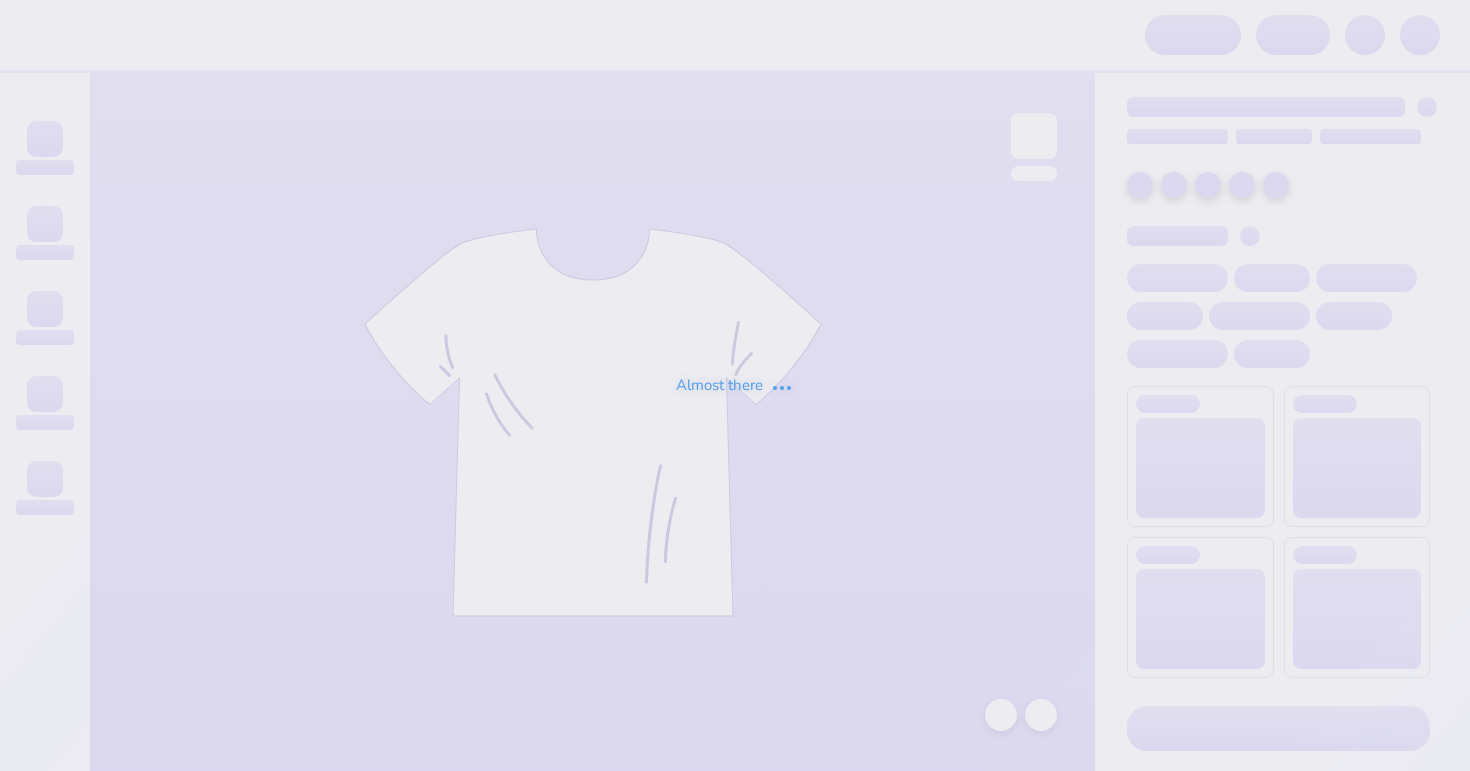 click on "Almost there" at bounding box center (735, 385) 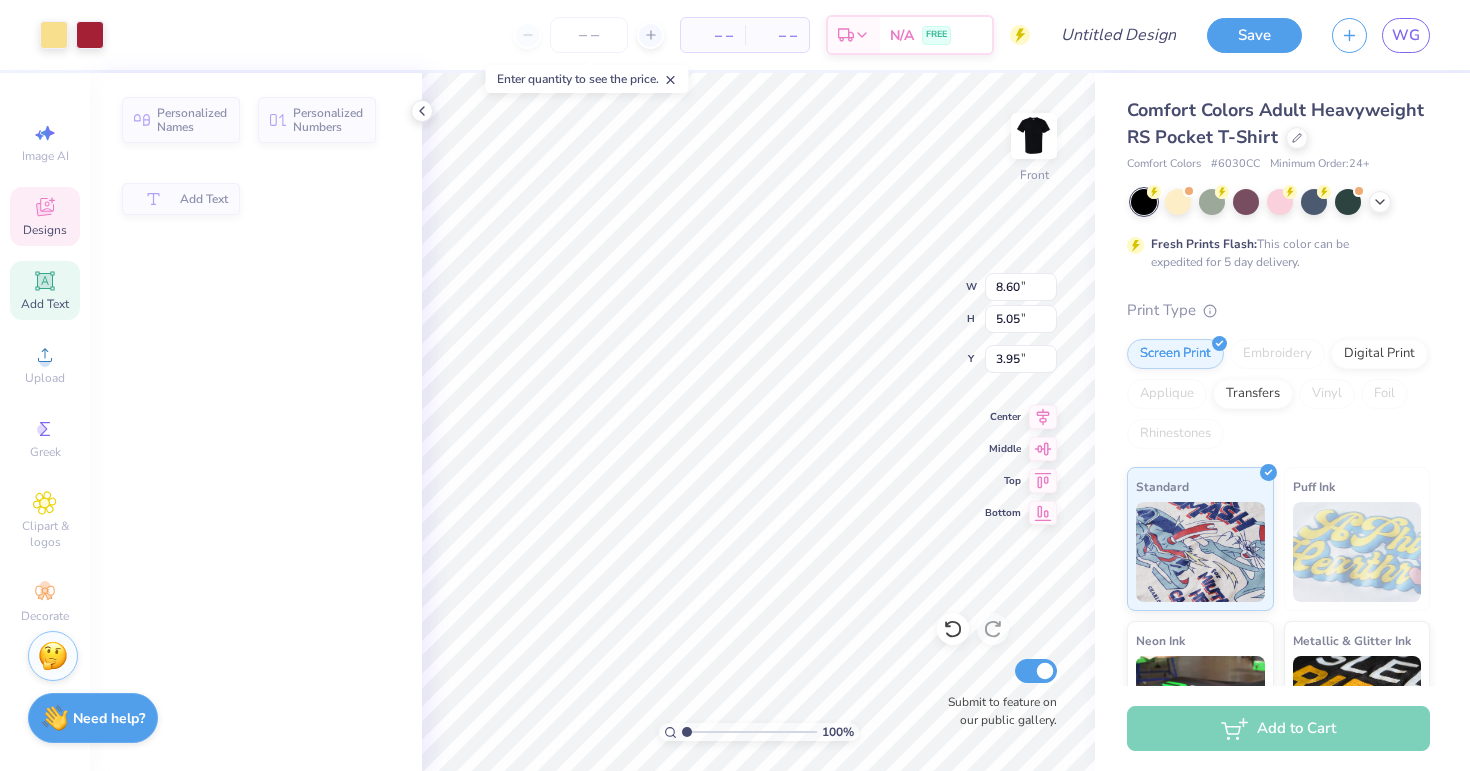 type on "8.60" 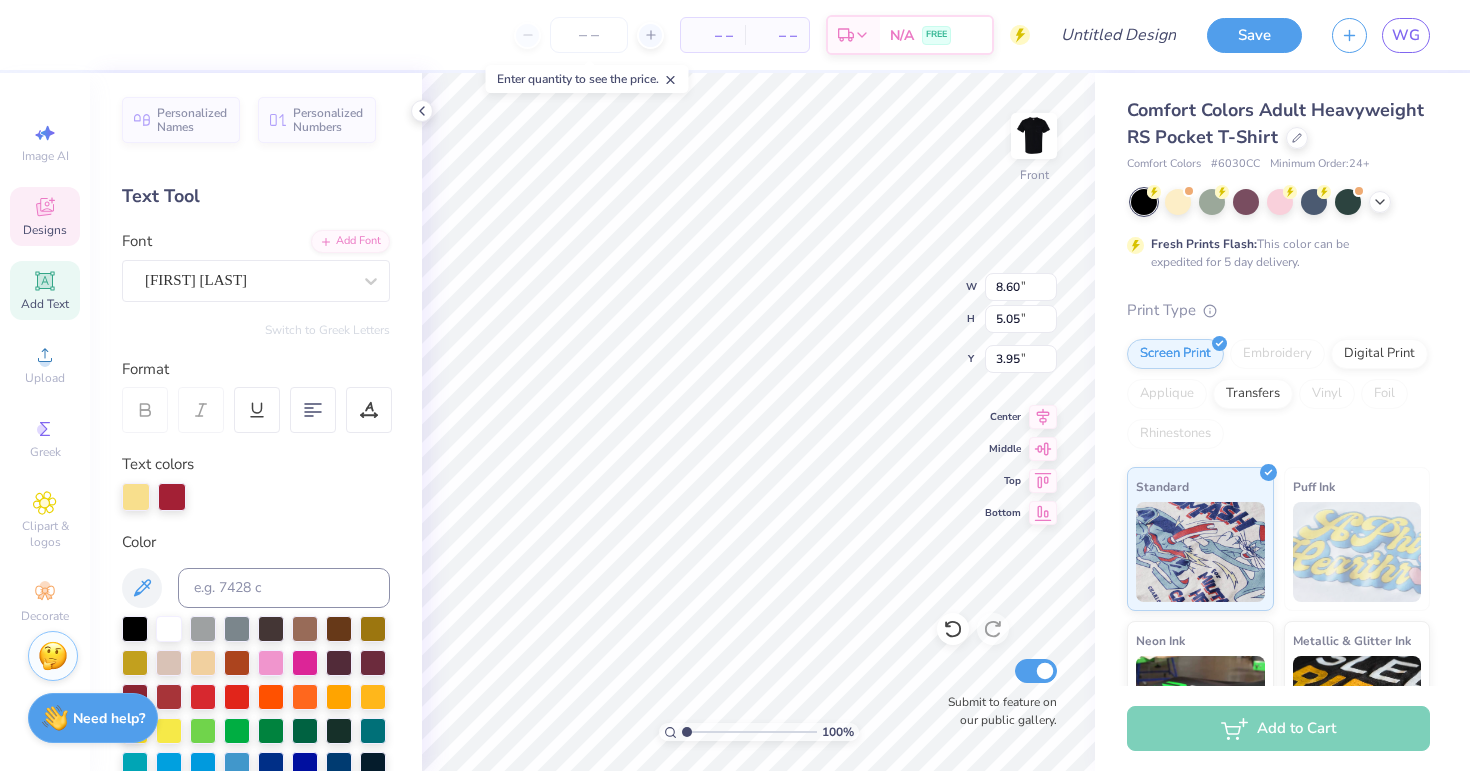 type on "8.67" 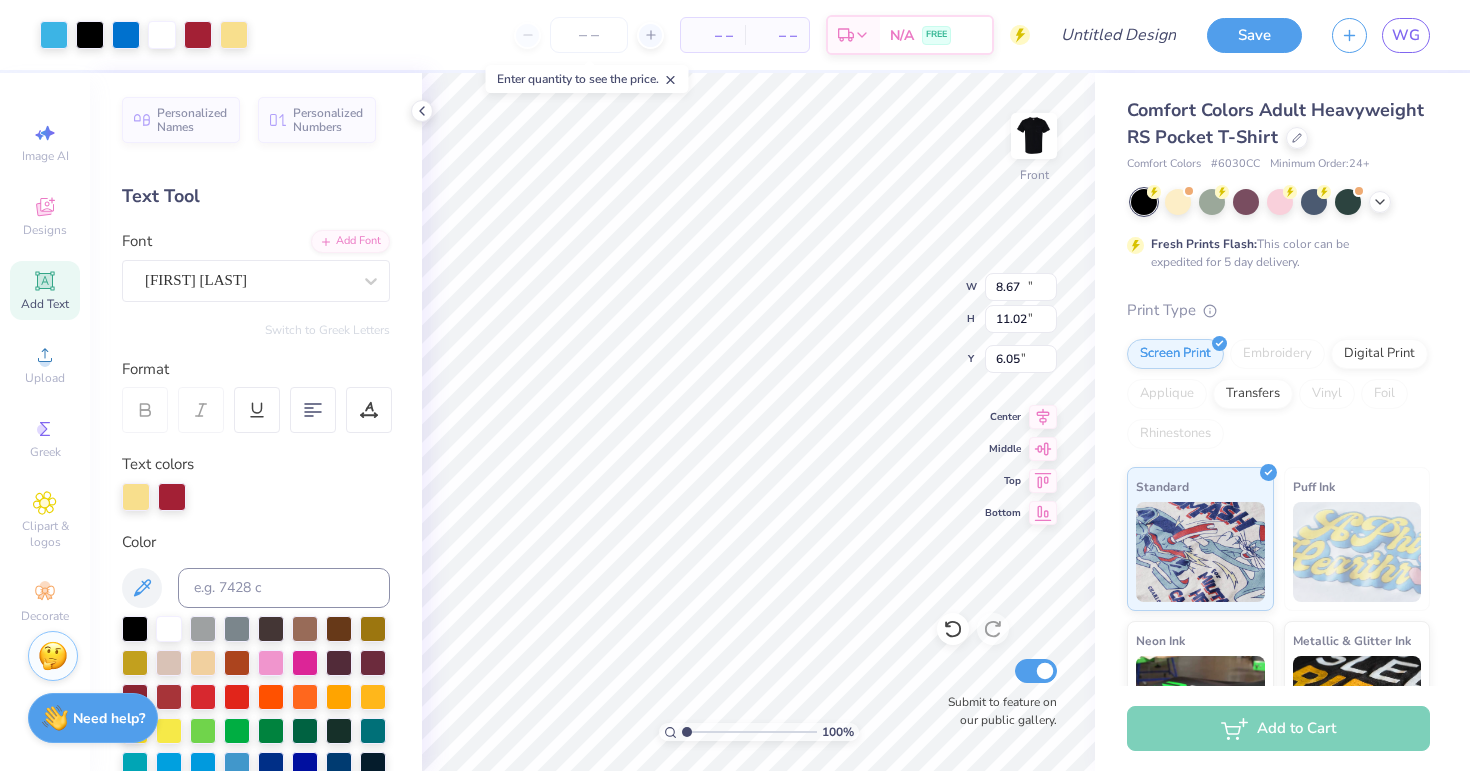 type on "12.08" 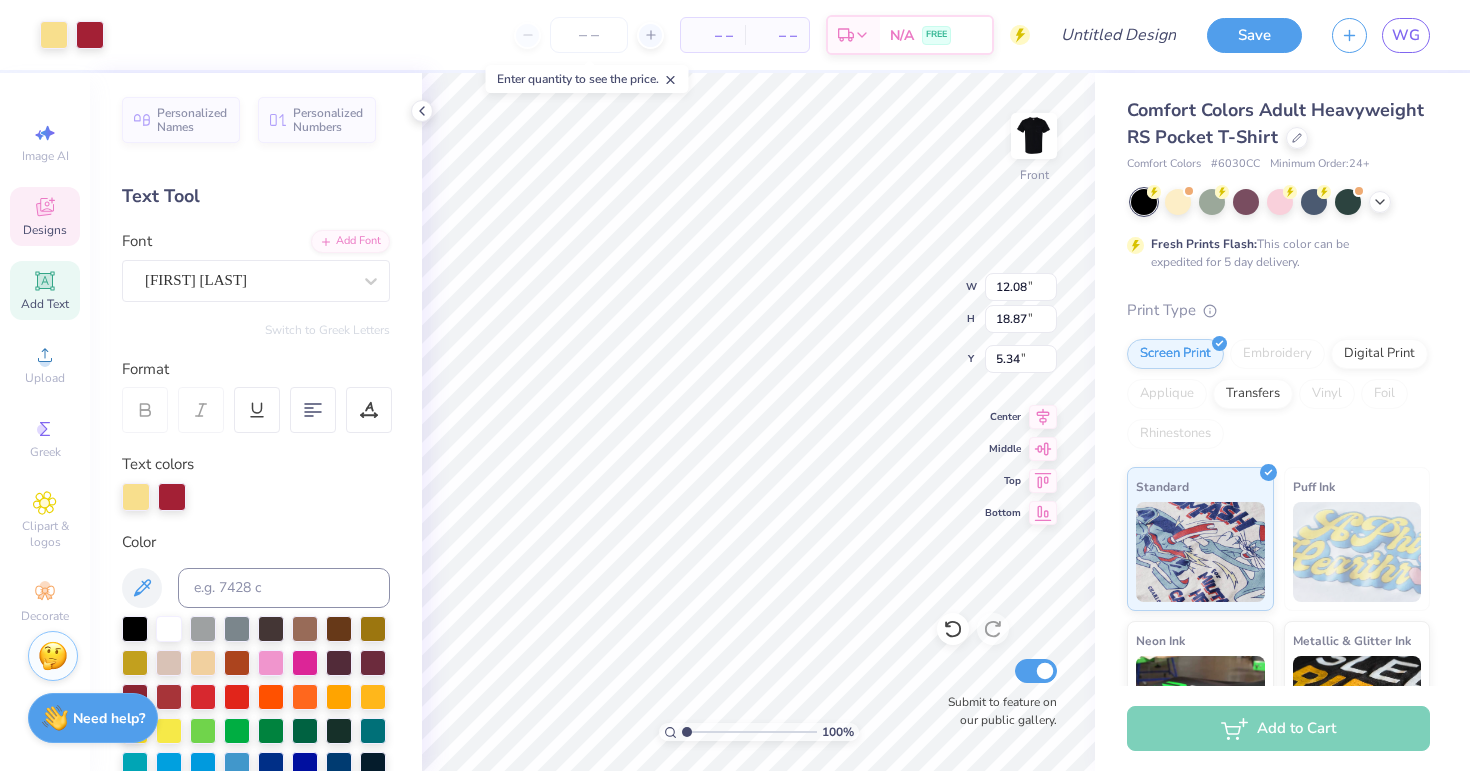 type on "8.60" 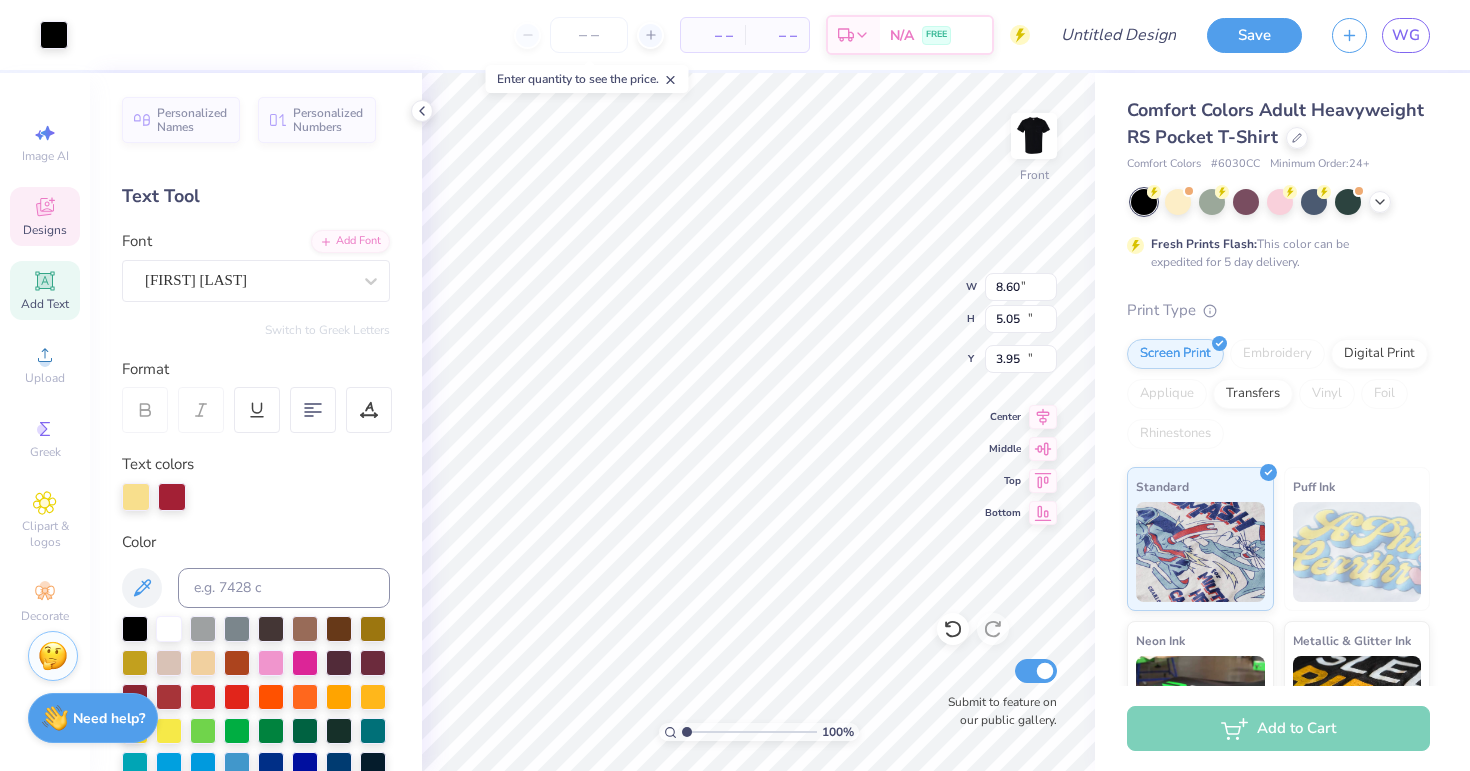 type on "8.67" 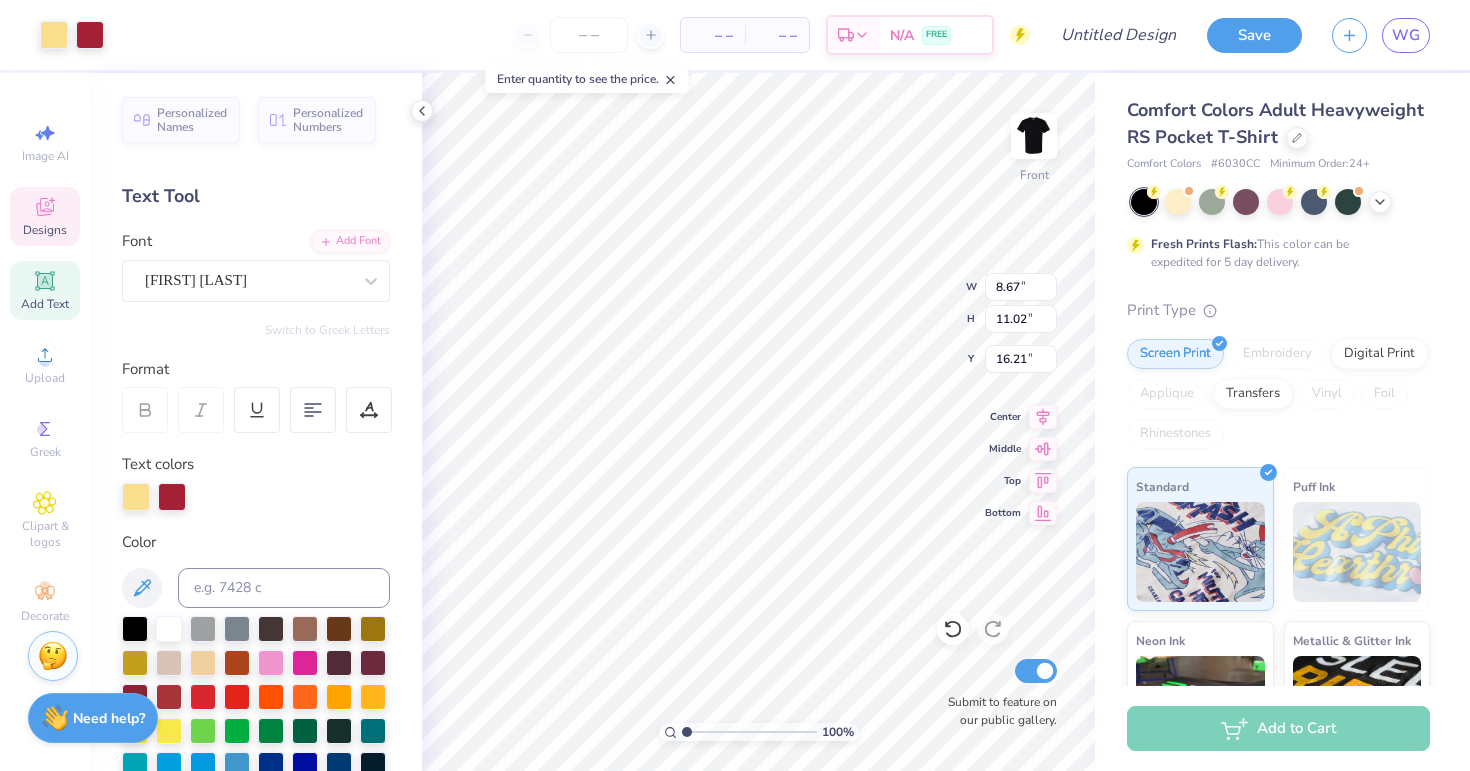 type on "8.60" 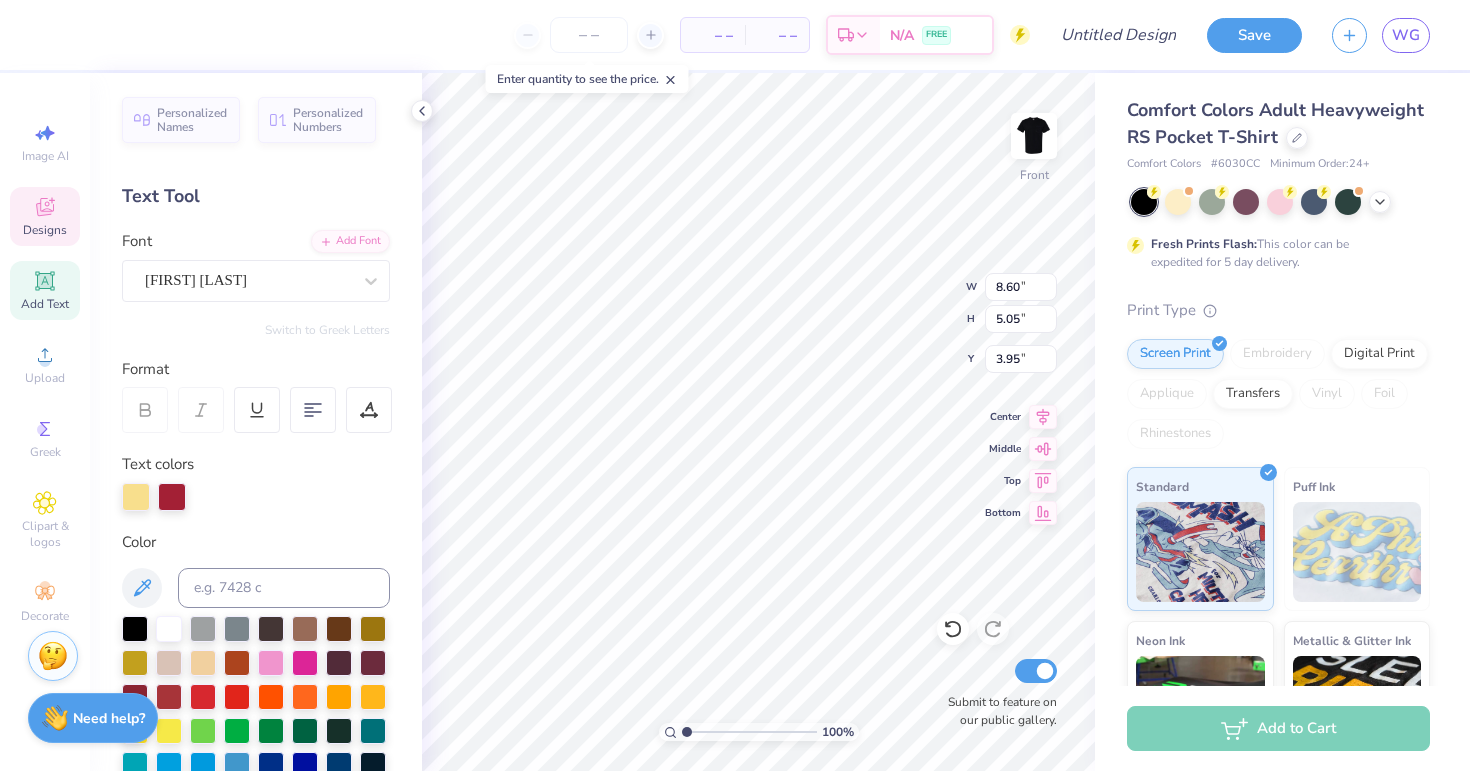 click 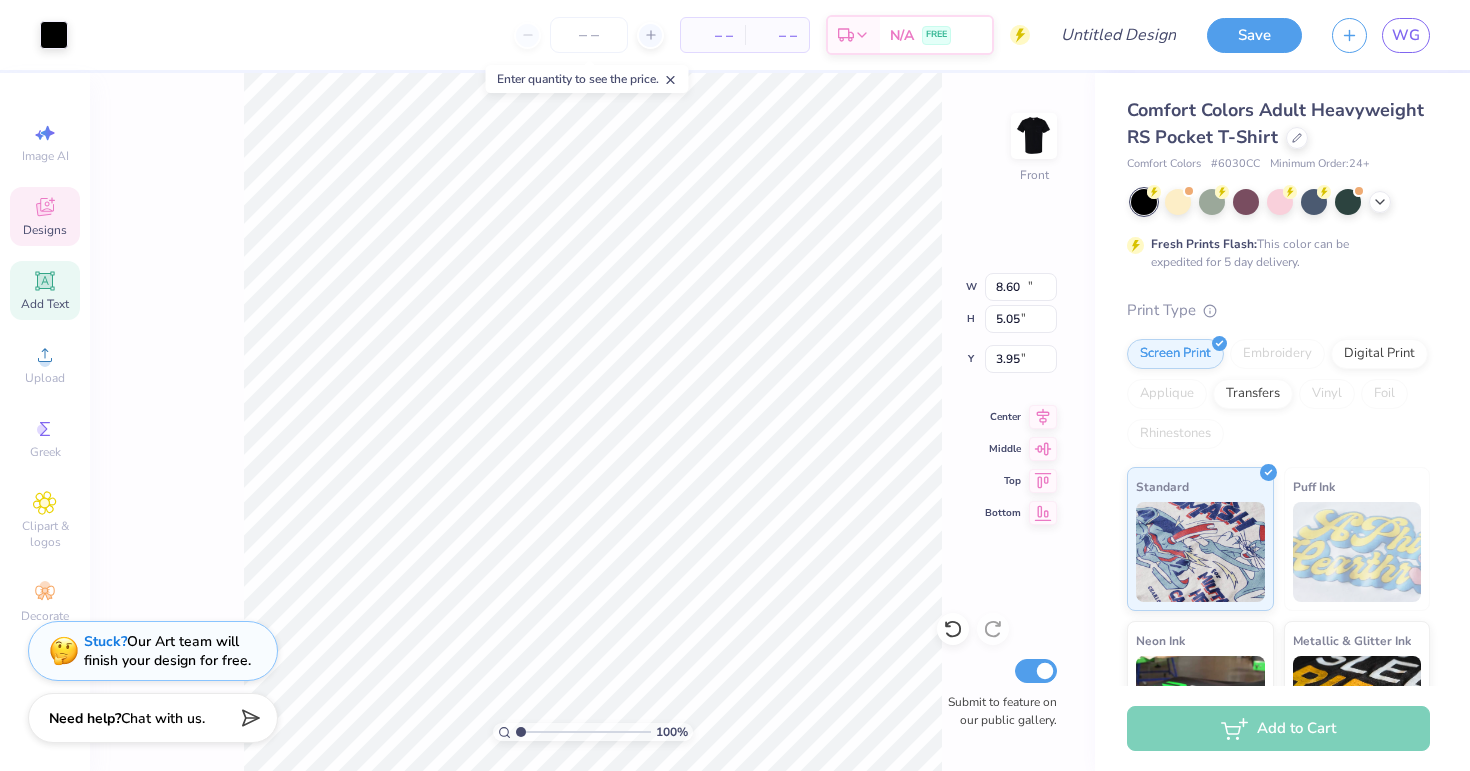 type on "12.05" 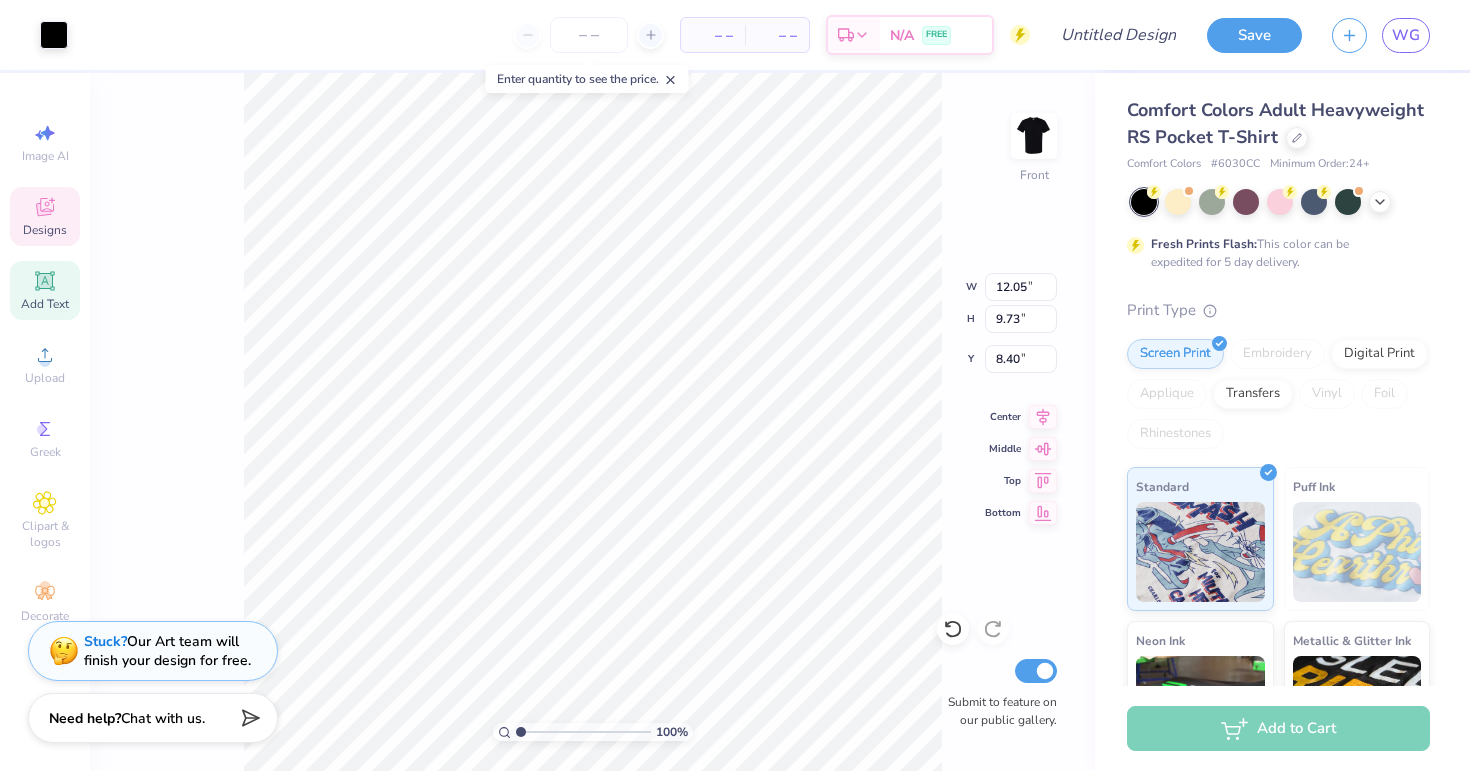 scroll, scrollTop: 391, scrollLeft: 0, axis: vertical 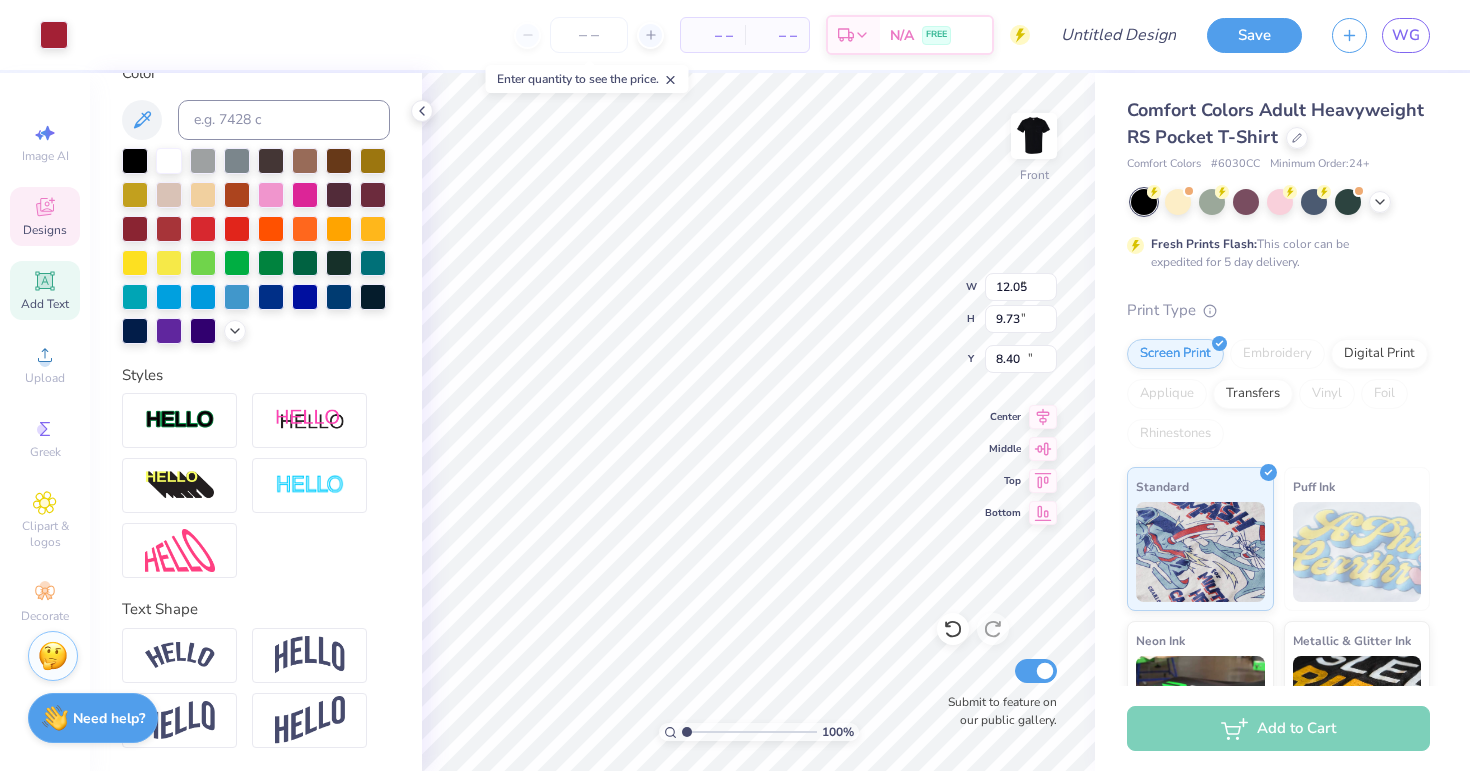 type on "8.66" 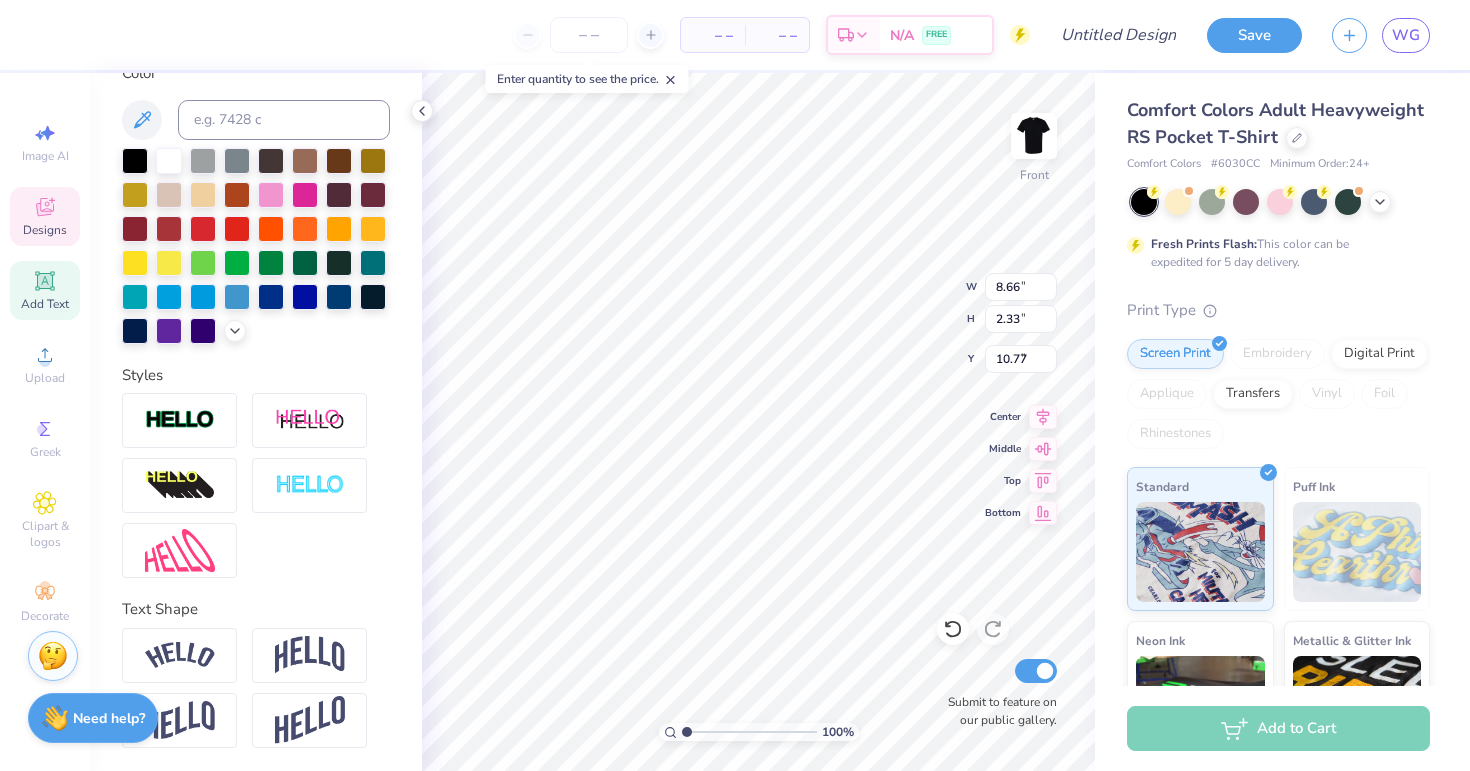 type on "2.21" 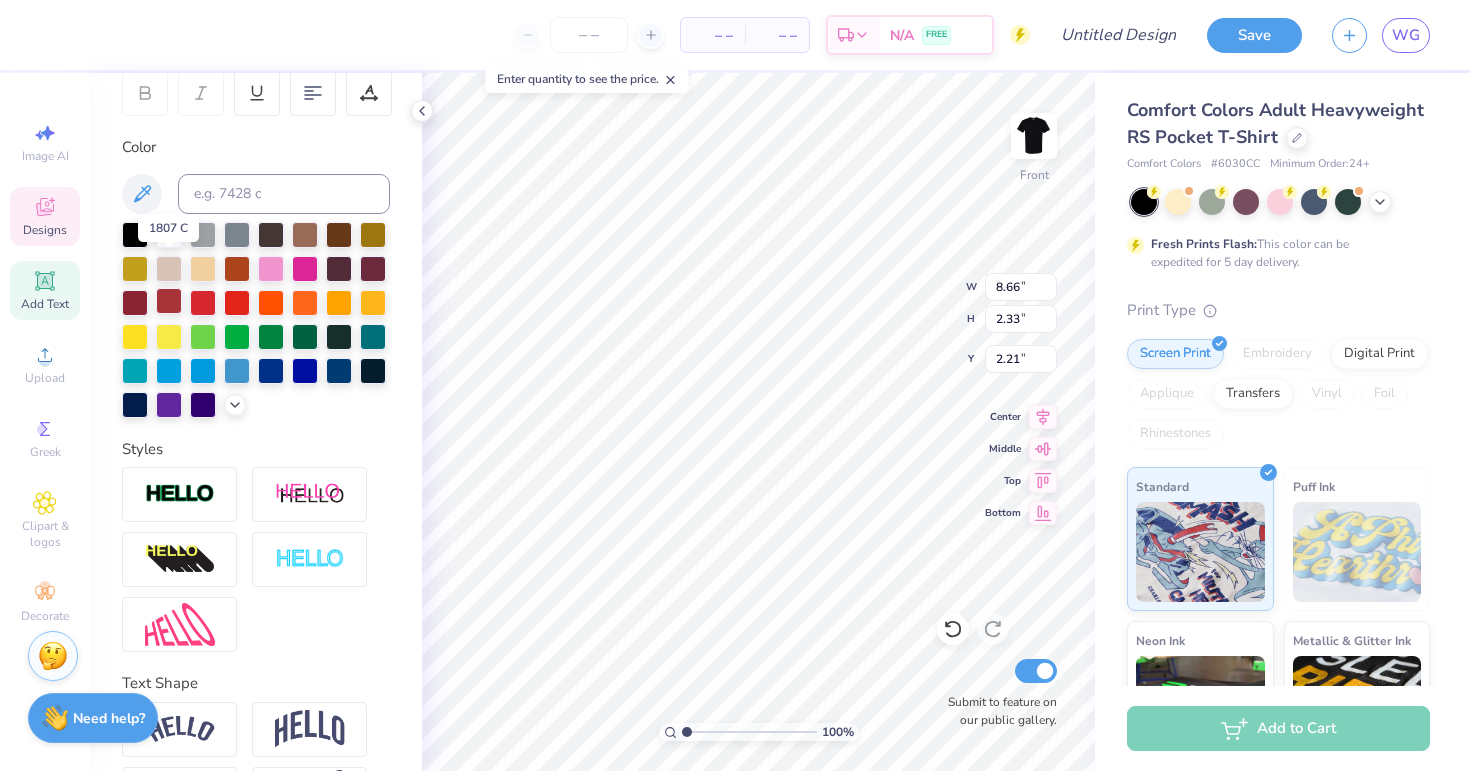 scroll, scrollTop: 391, scrollLeft: 0, axis: vertical 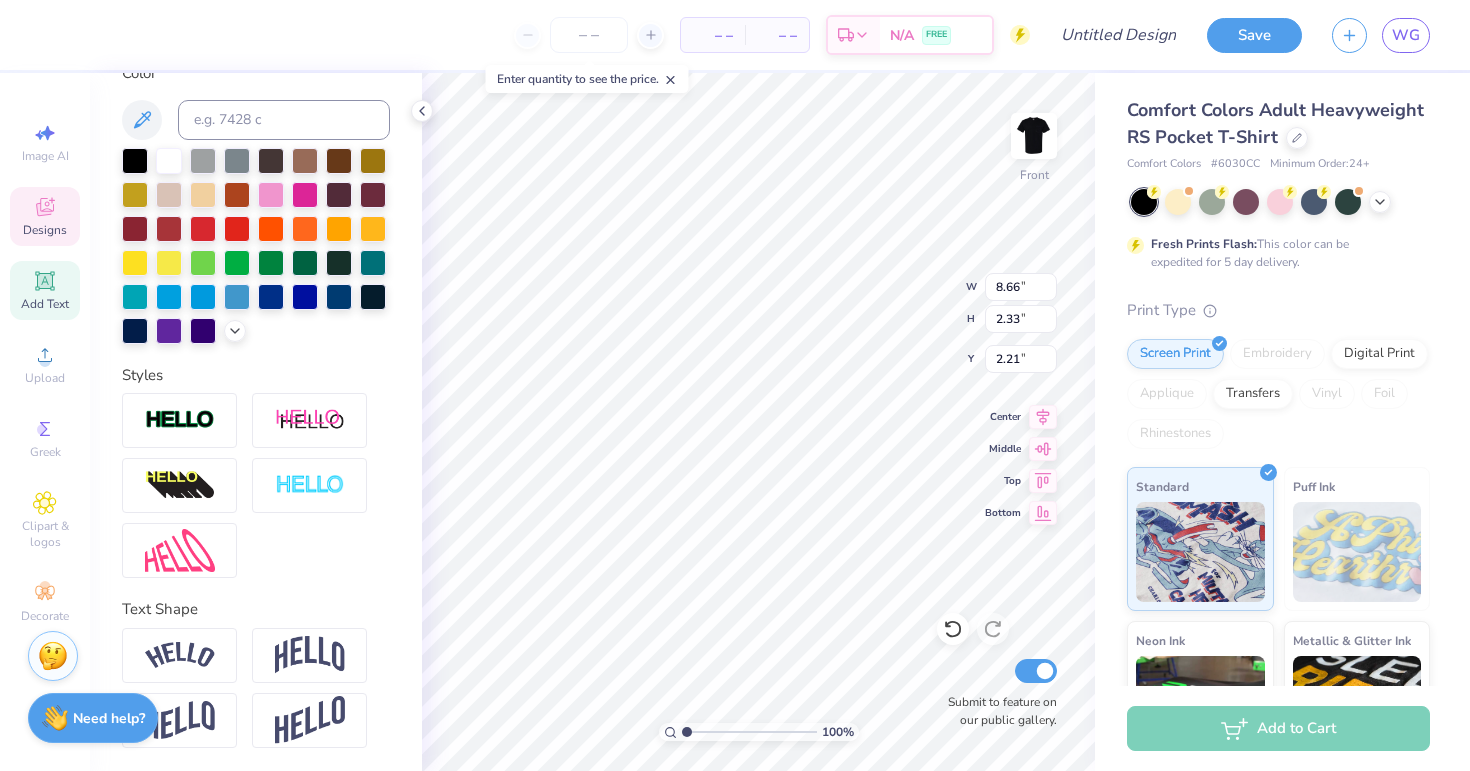 drag, startPoint x: 183, startPoint y: 654, endPoint x: 303, endPoint y: 587, distance: 137.43726 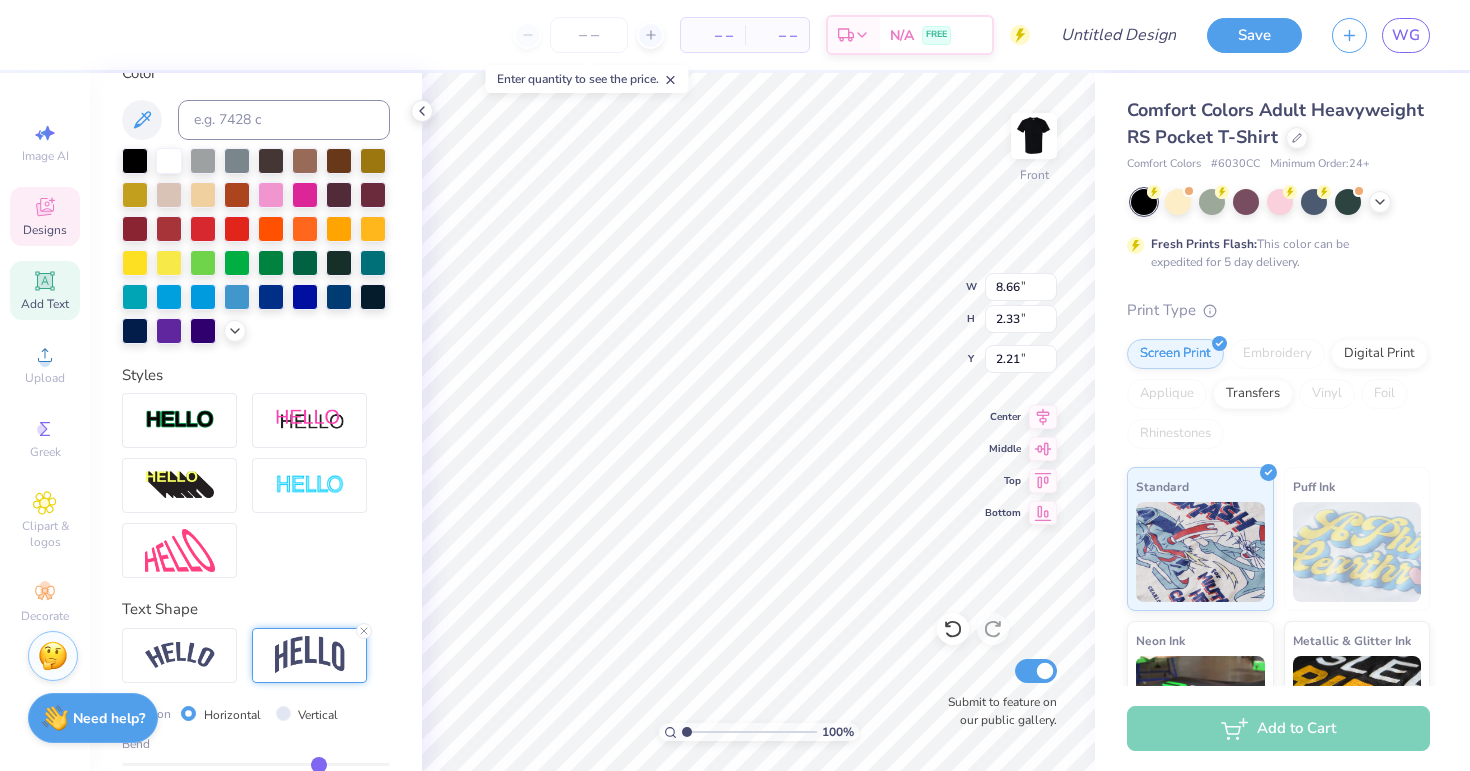 type on "3.99" 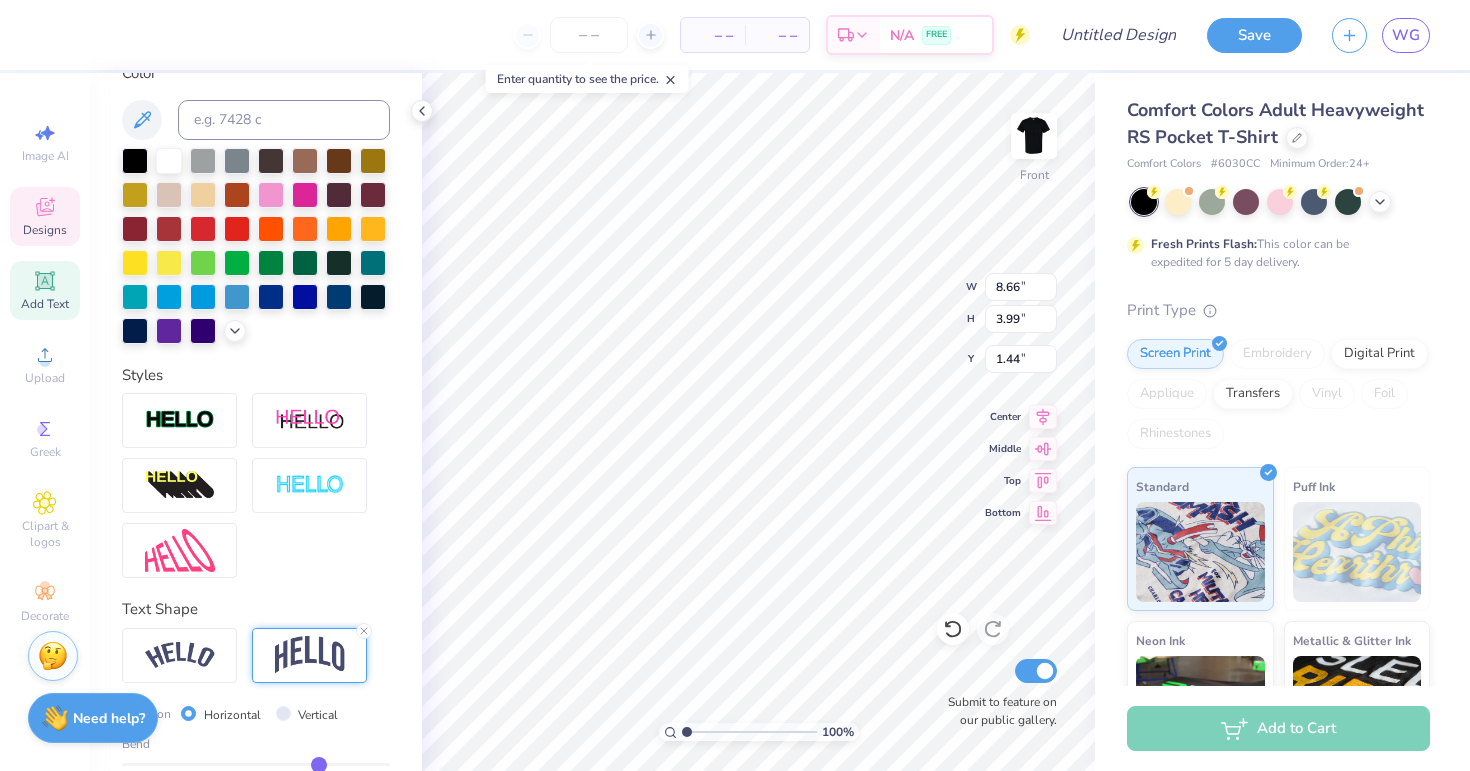 click on "Personalized Names Personalized Numbers Text Tool  Add Font Font Starlit Drive Switch to Greek Letters Format Color Styles Text Shape Direction Horizontal Vertical Bend 0.50" at bounding box center (256, 422) 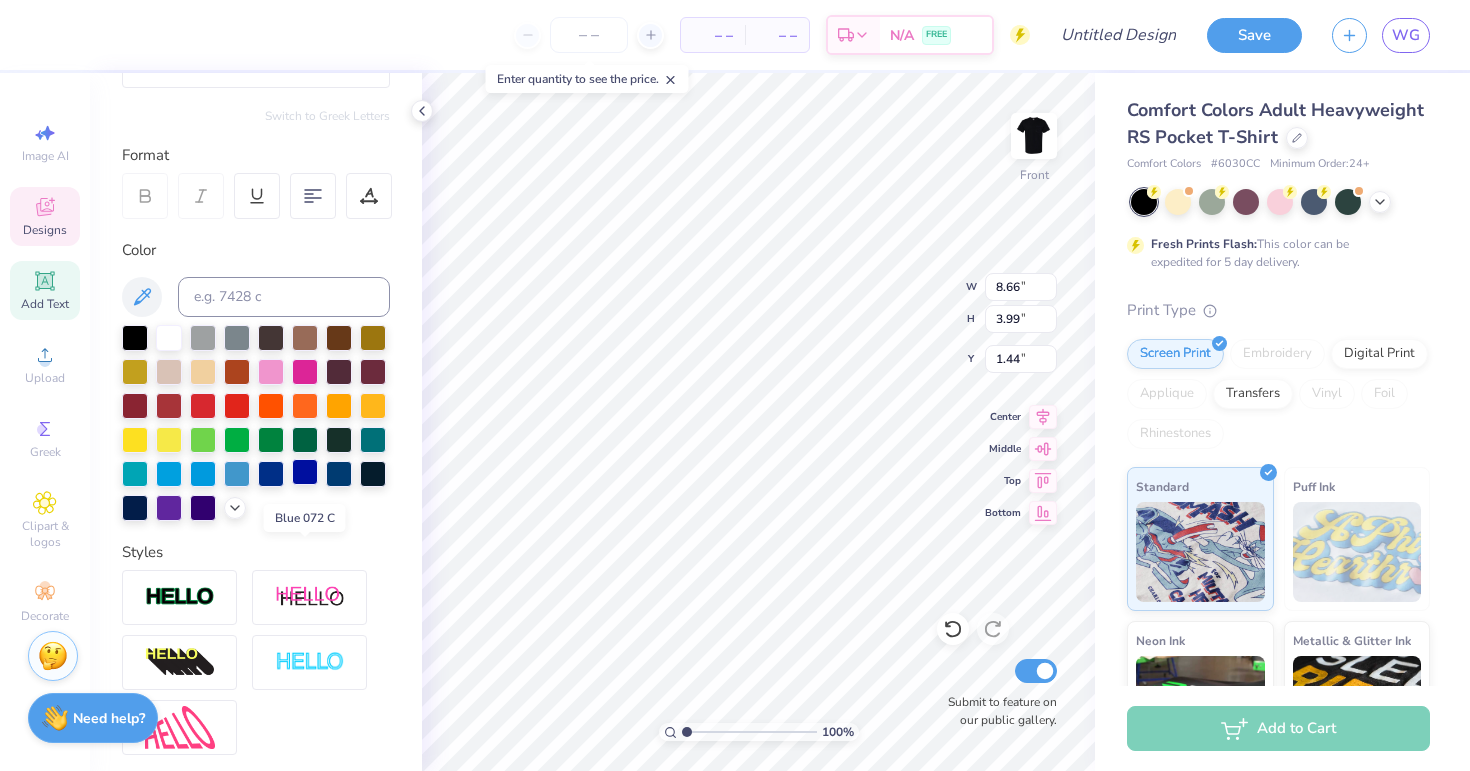 scroll, scrollTop: 245, scrollLeft: 0, axis: vertical 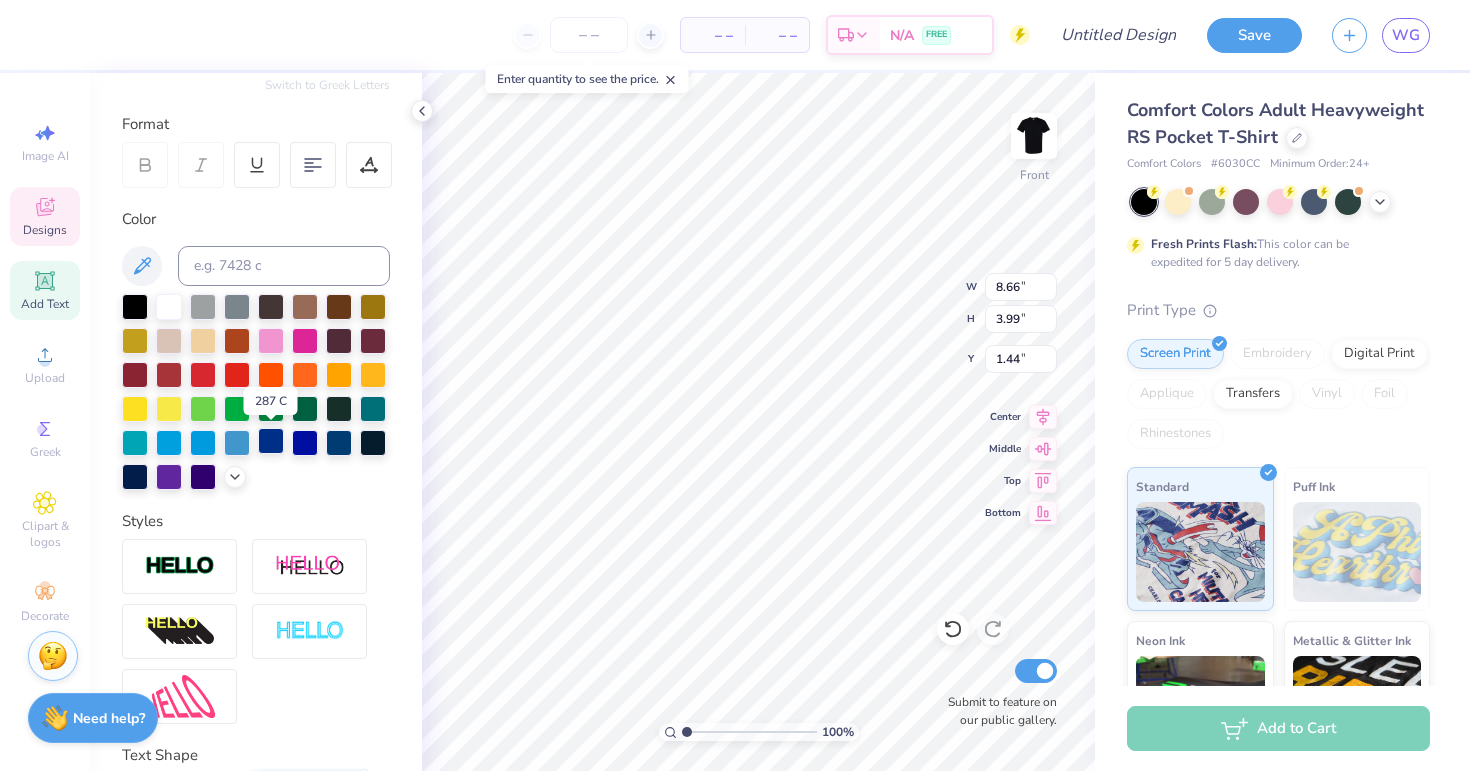 click at bounding box center (271, 441) 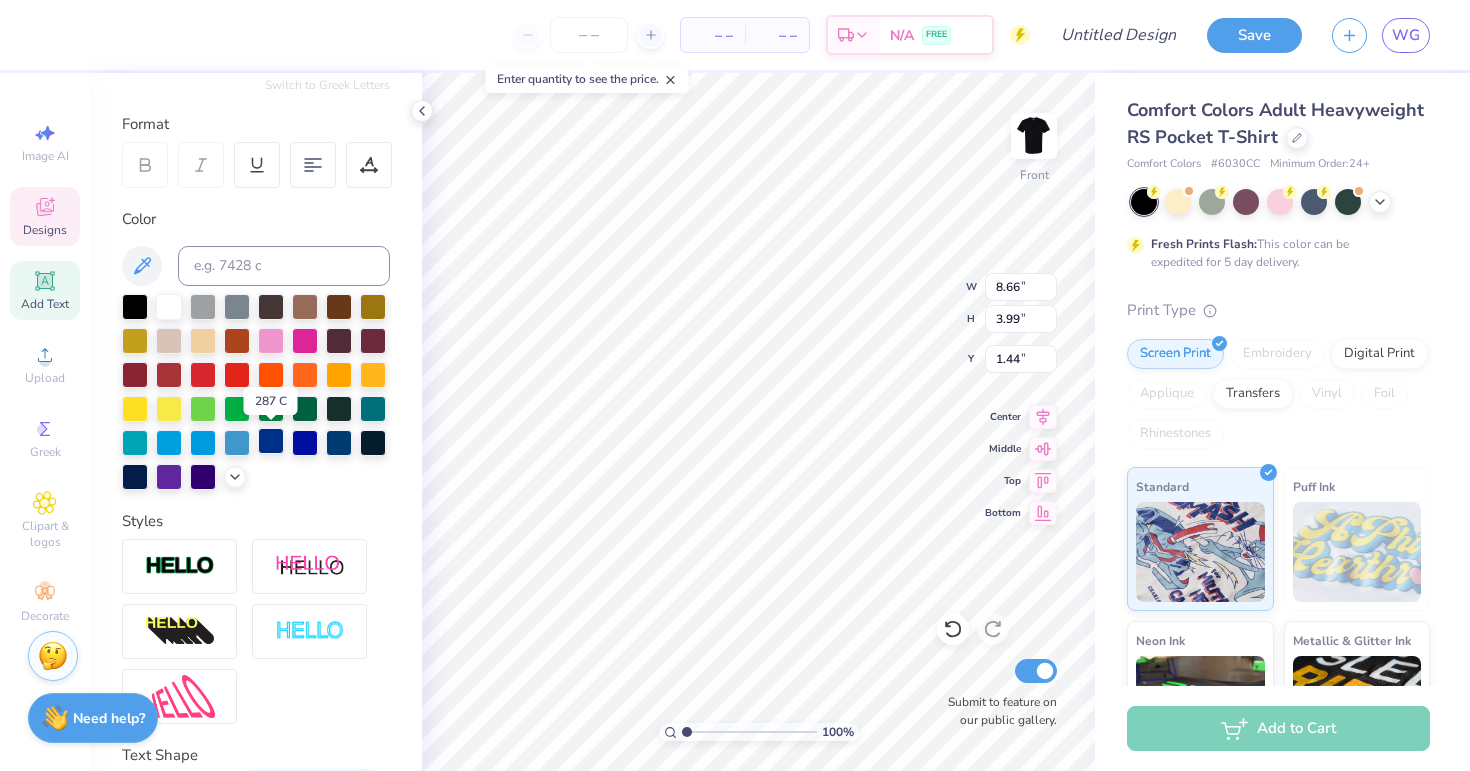 drag, startPoint x: 271, startPoint y: 438, endPoint x: 289, endPoint y: 59, distance: 379.4272 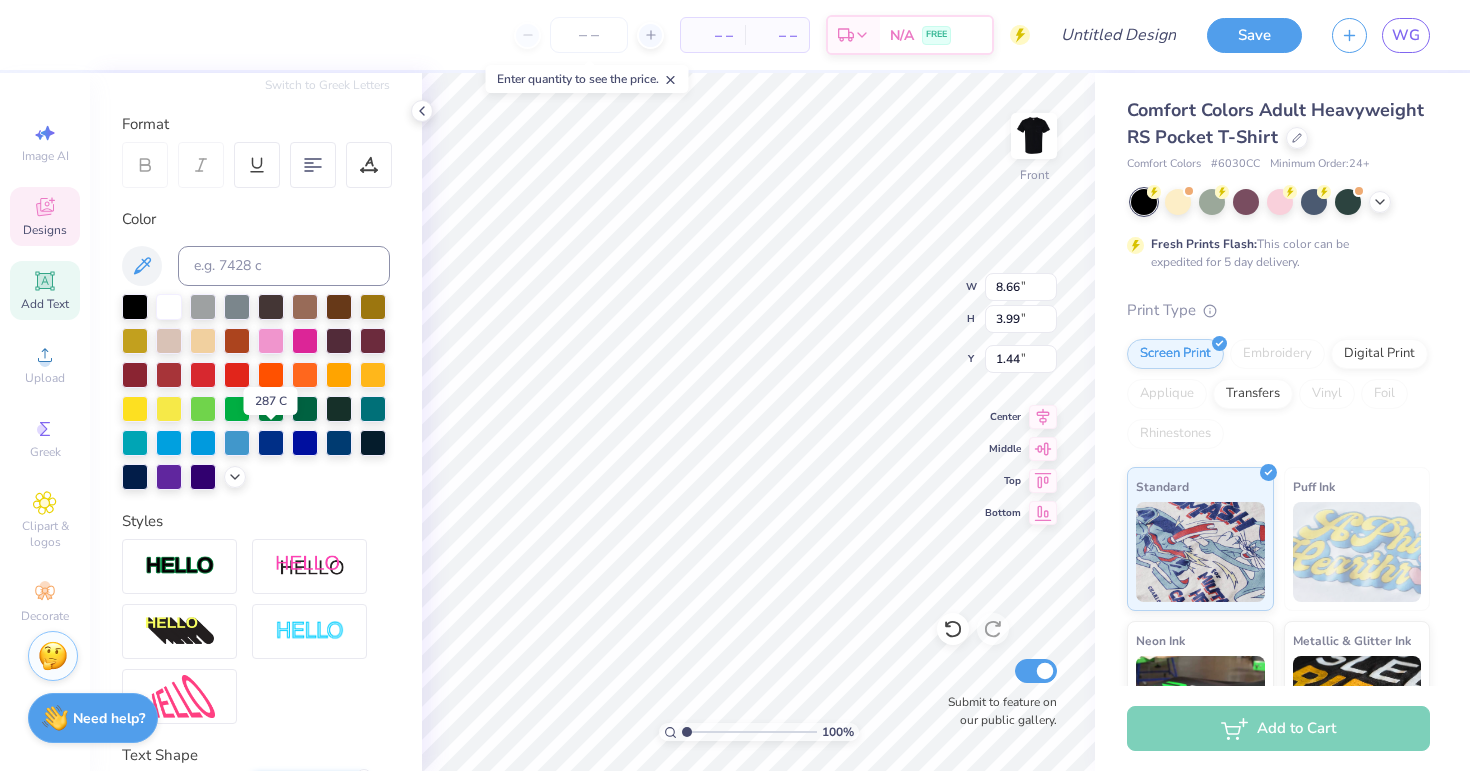 click at bounding box center [271, 443] 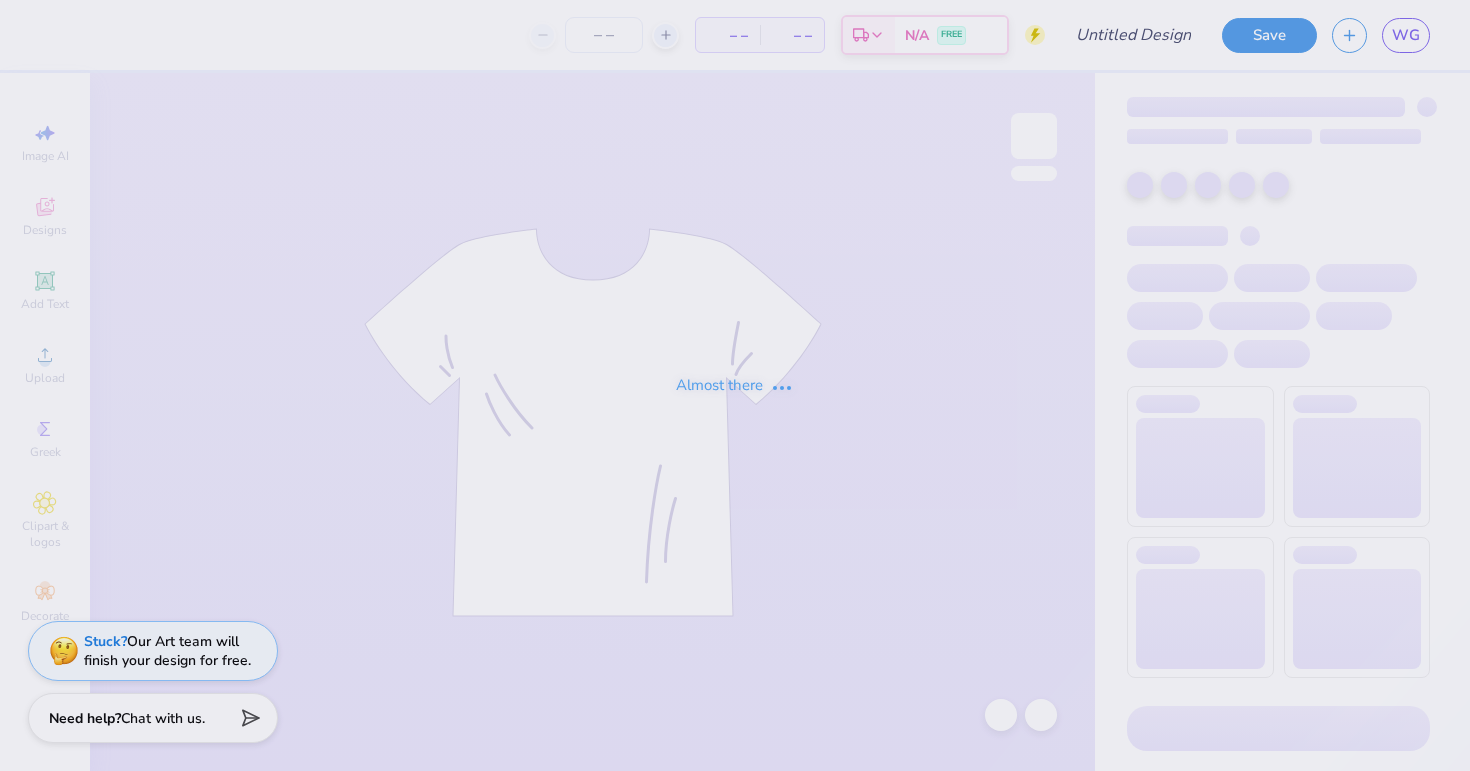 scroll, scrollTop: 0, scrollLeft: 0, axis: both 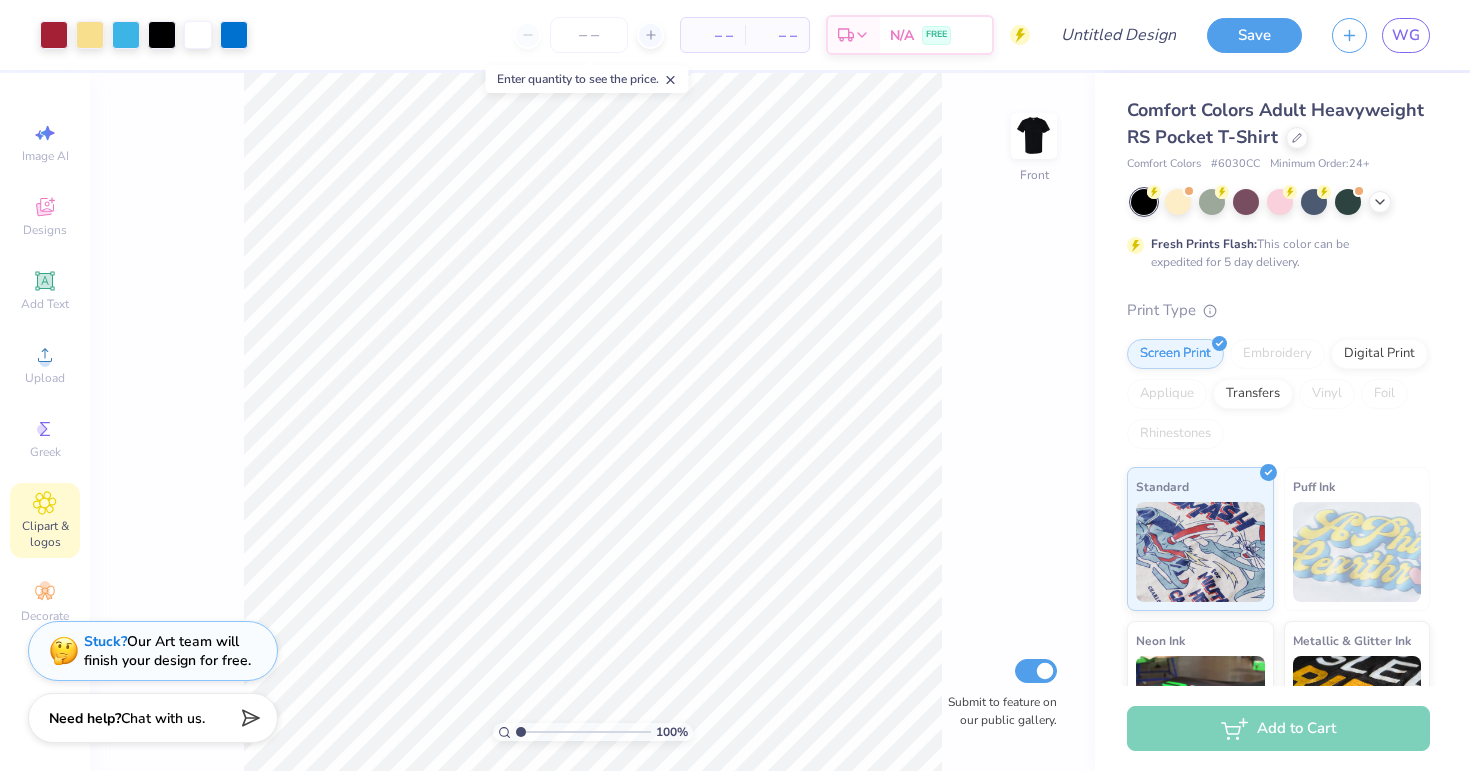 click 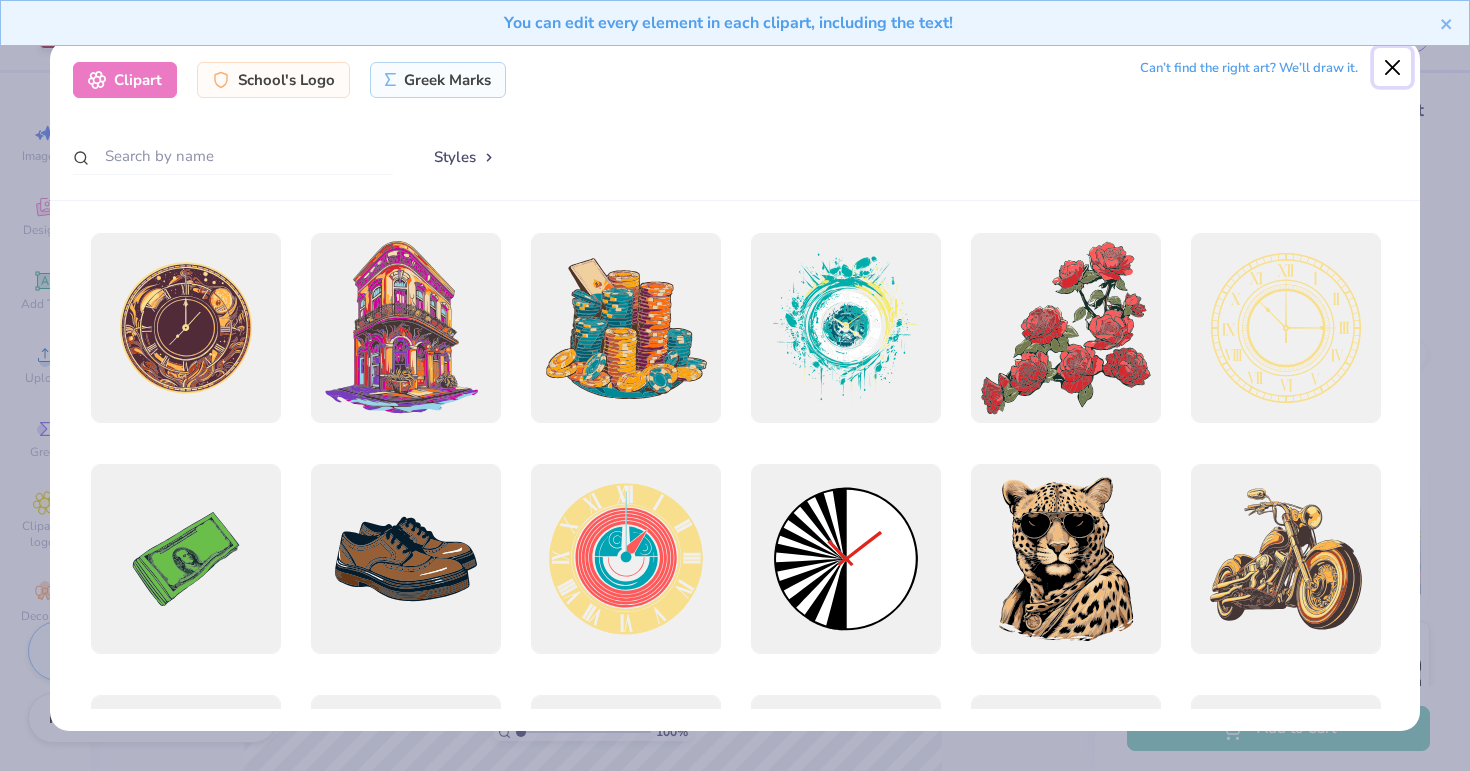 click at bounding box center [1393, 67] 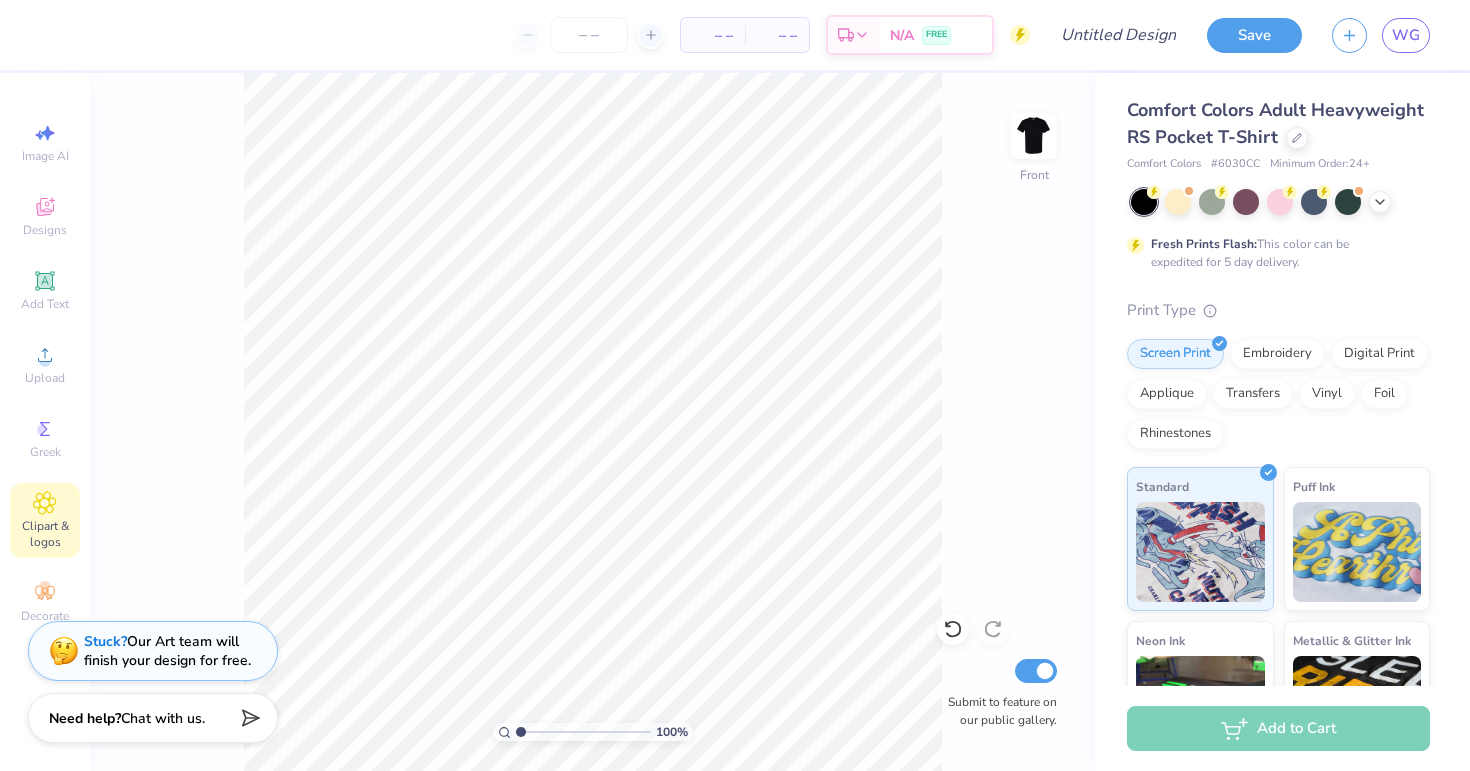 click on "Clipart & logos" at bounding box center [45, 534] 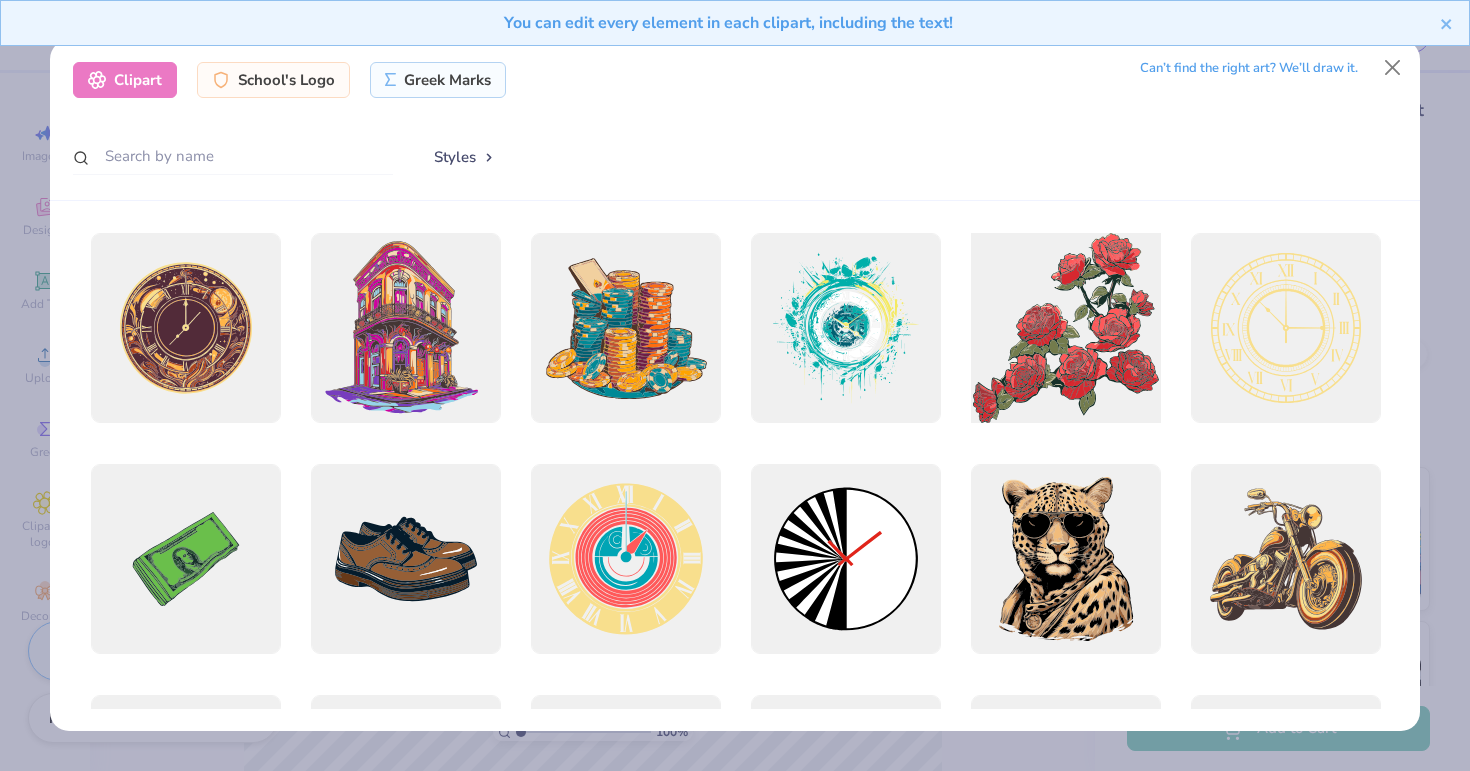 click at bounding box center [1065, 328] 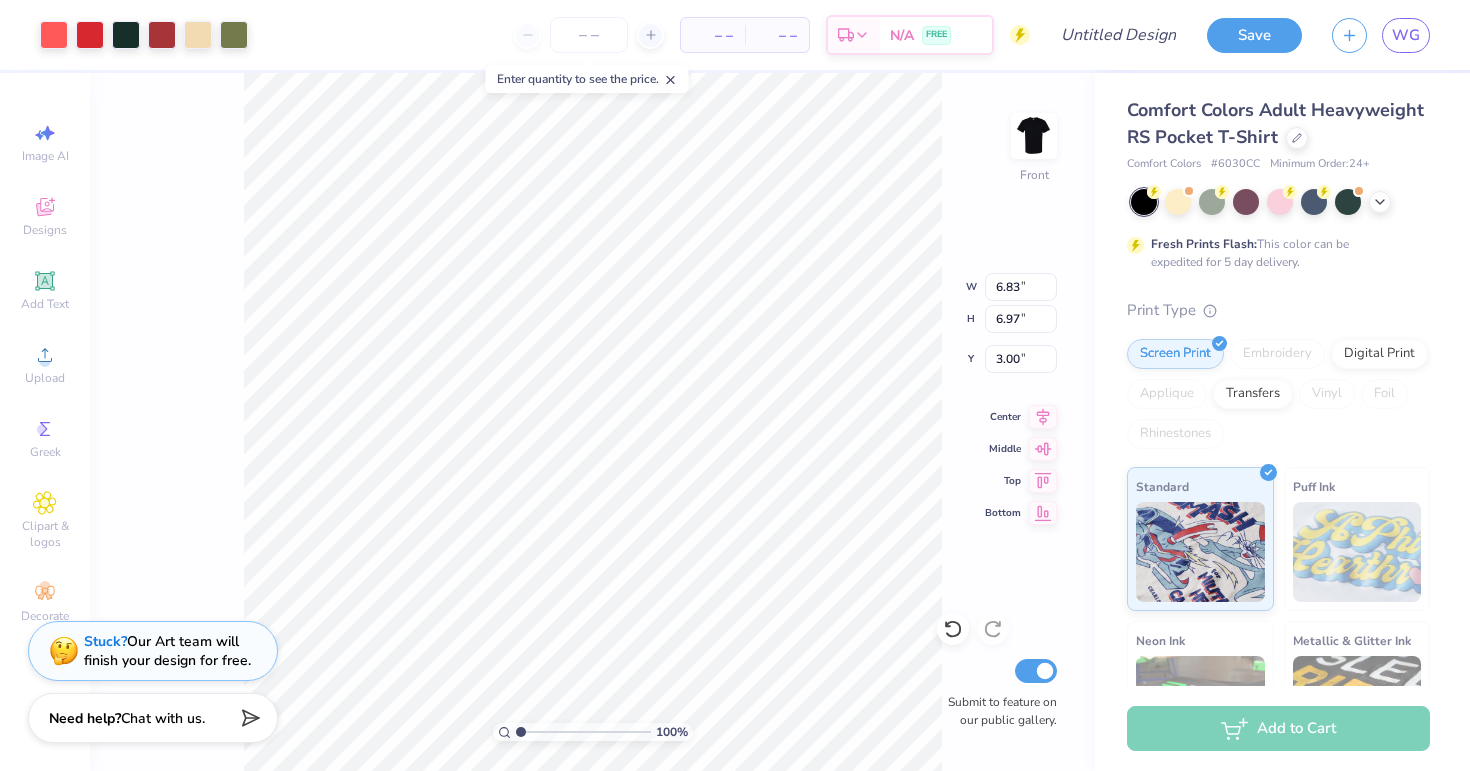 type on "6.83" 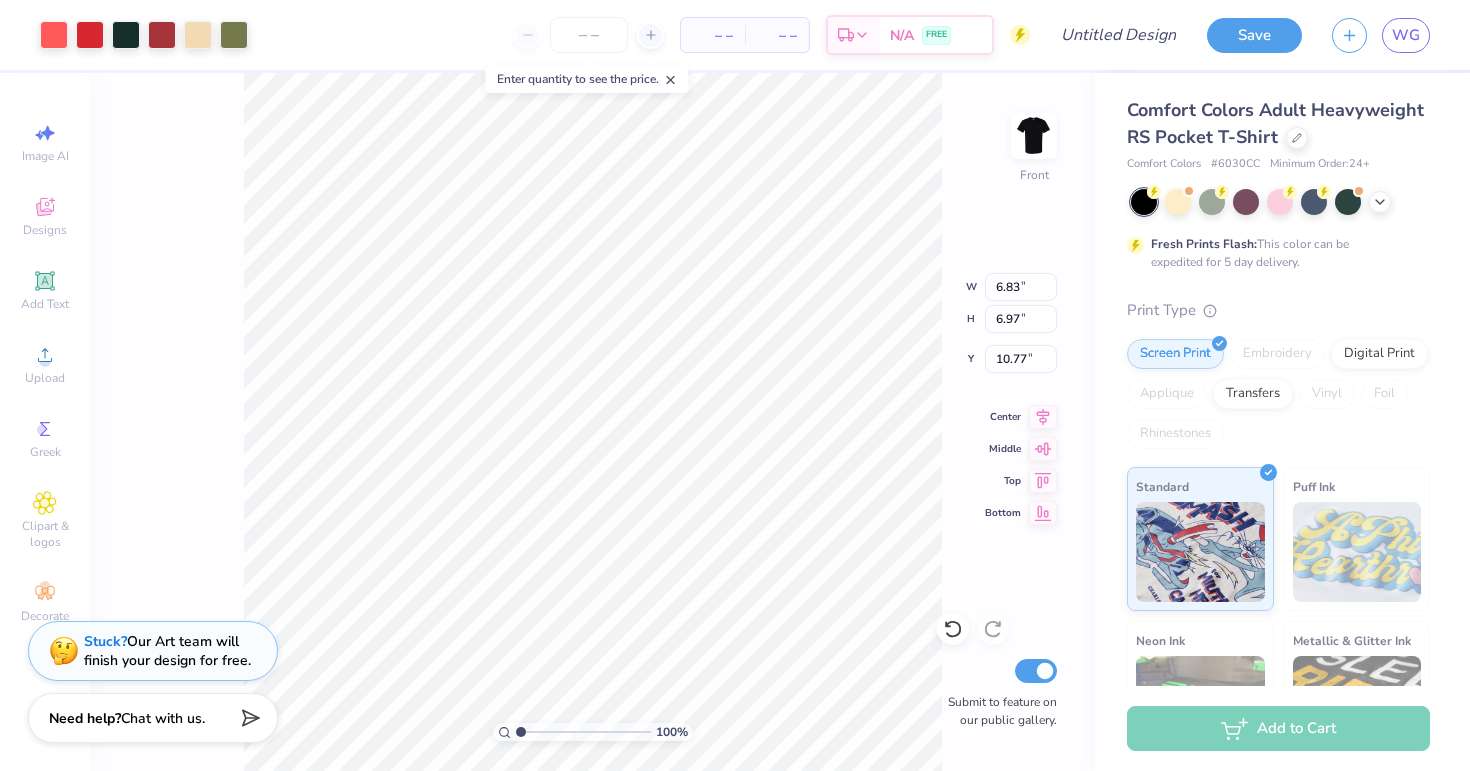 type on "10.77" 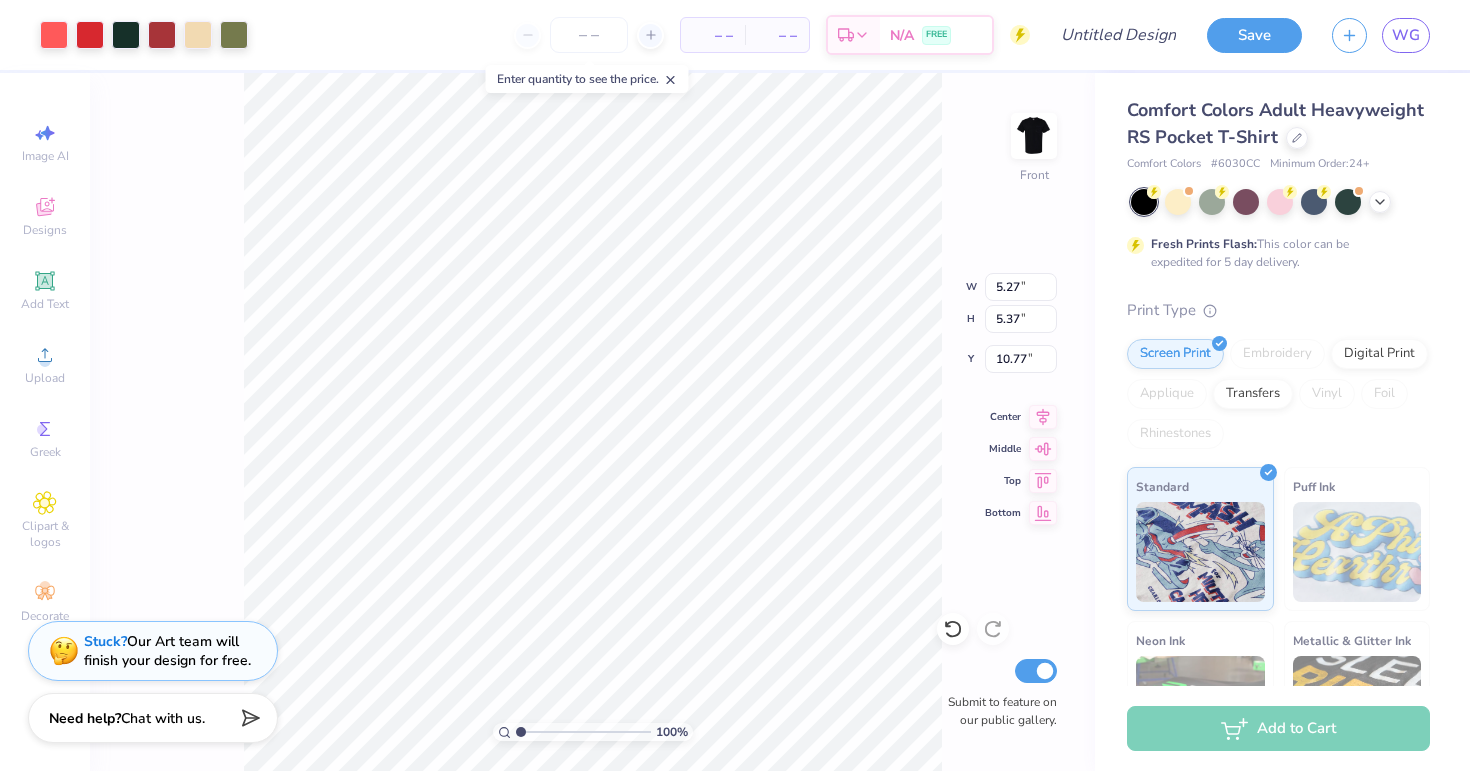type on "11.20" 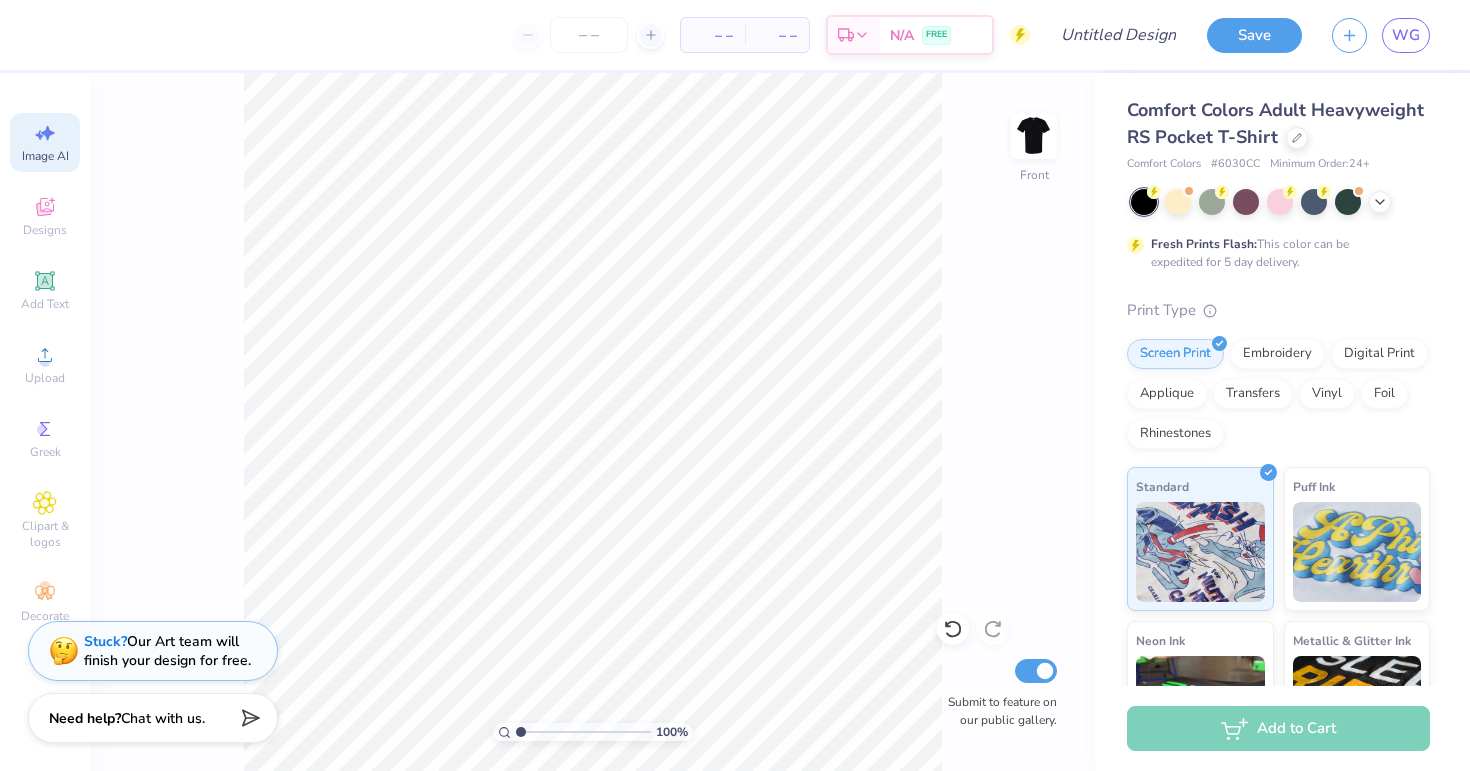 click 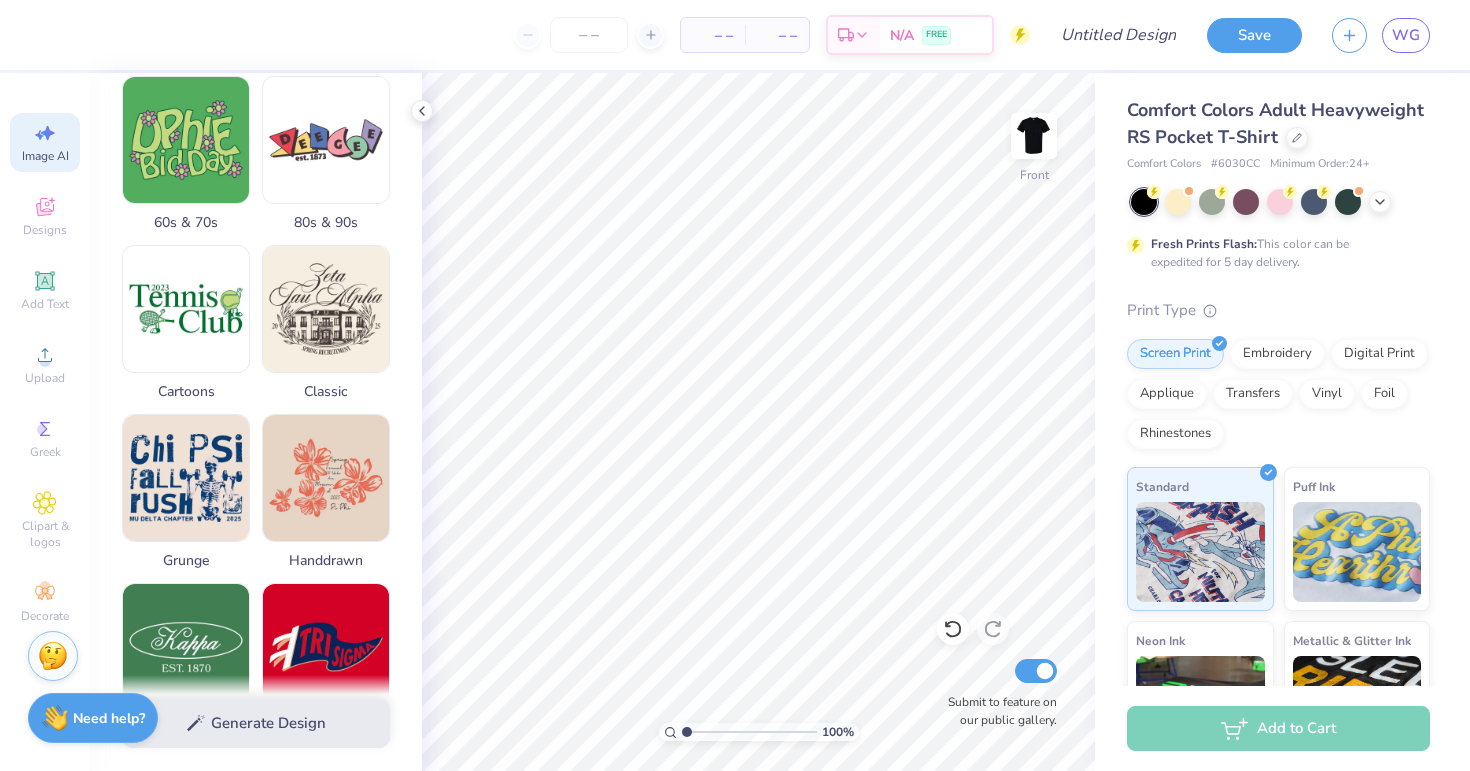 scroll, scrollTop: 544, scrollLeft: 0, axis: vertical 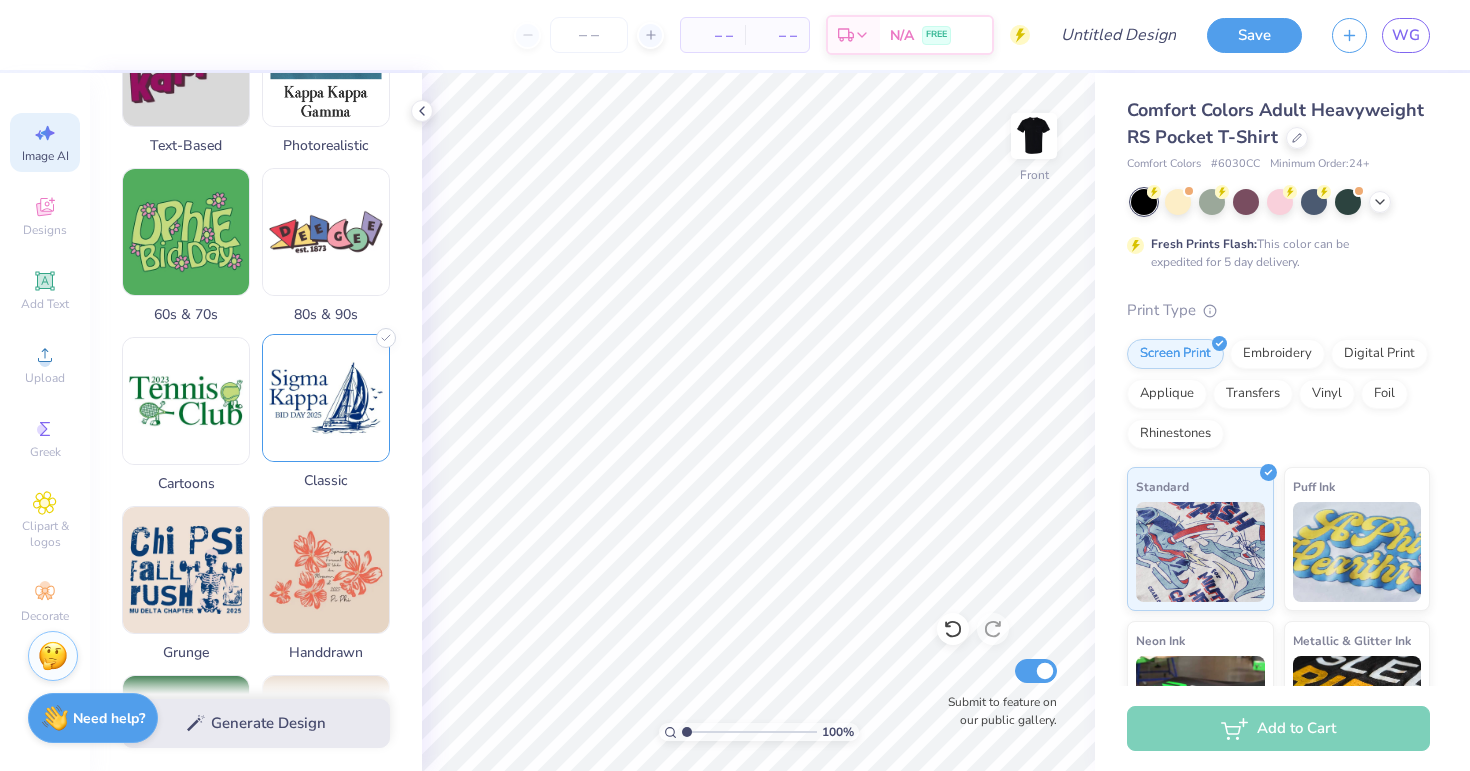 click at bounding box center (326, 398) 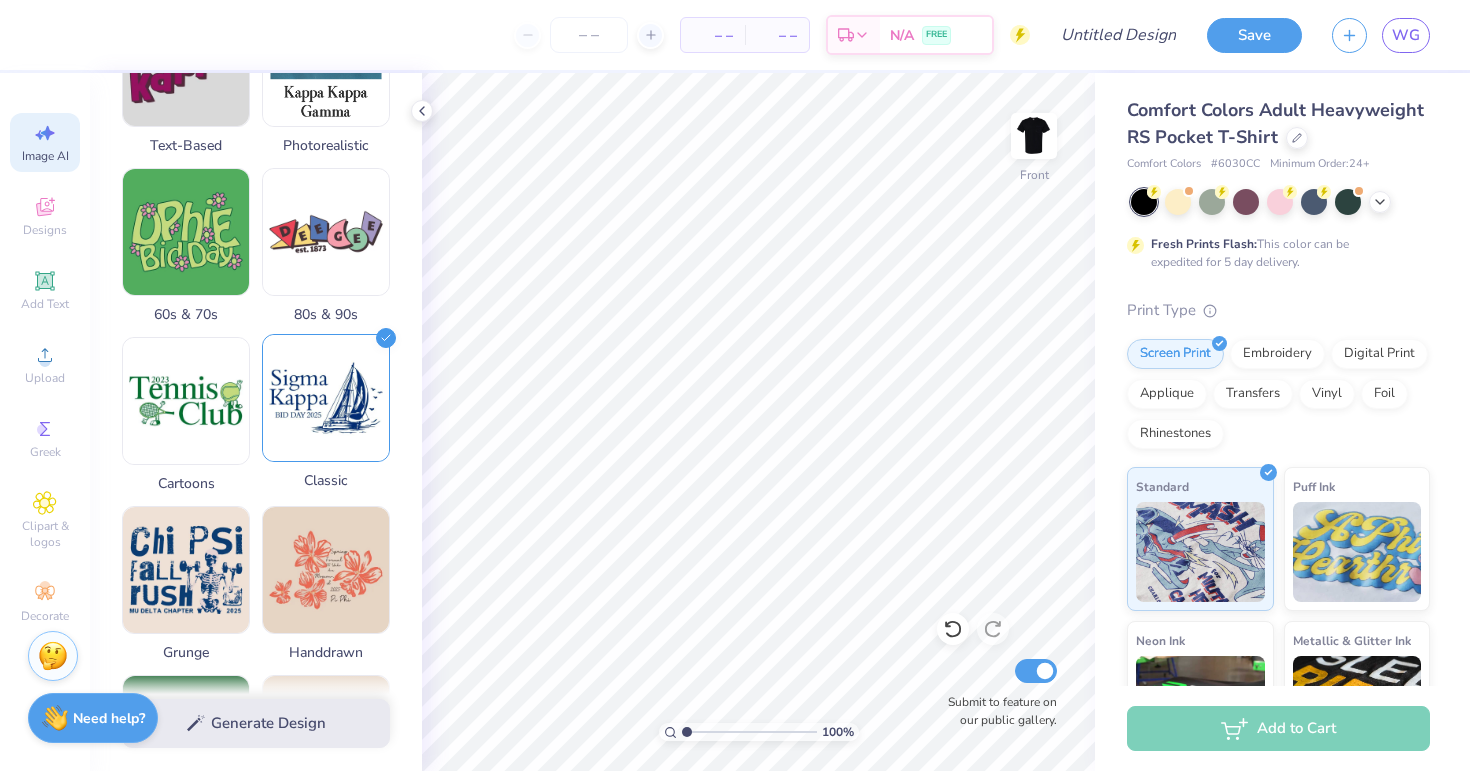click at bounding box center [326, 398] 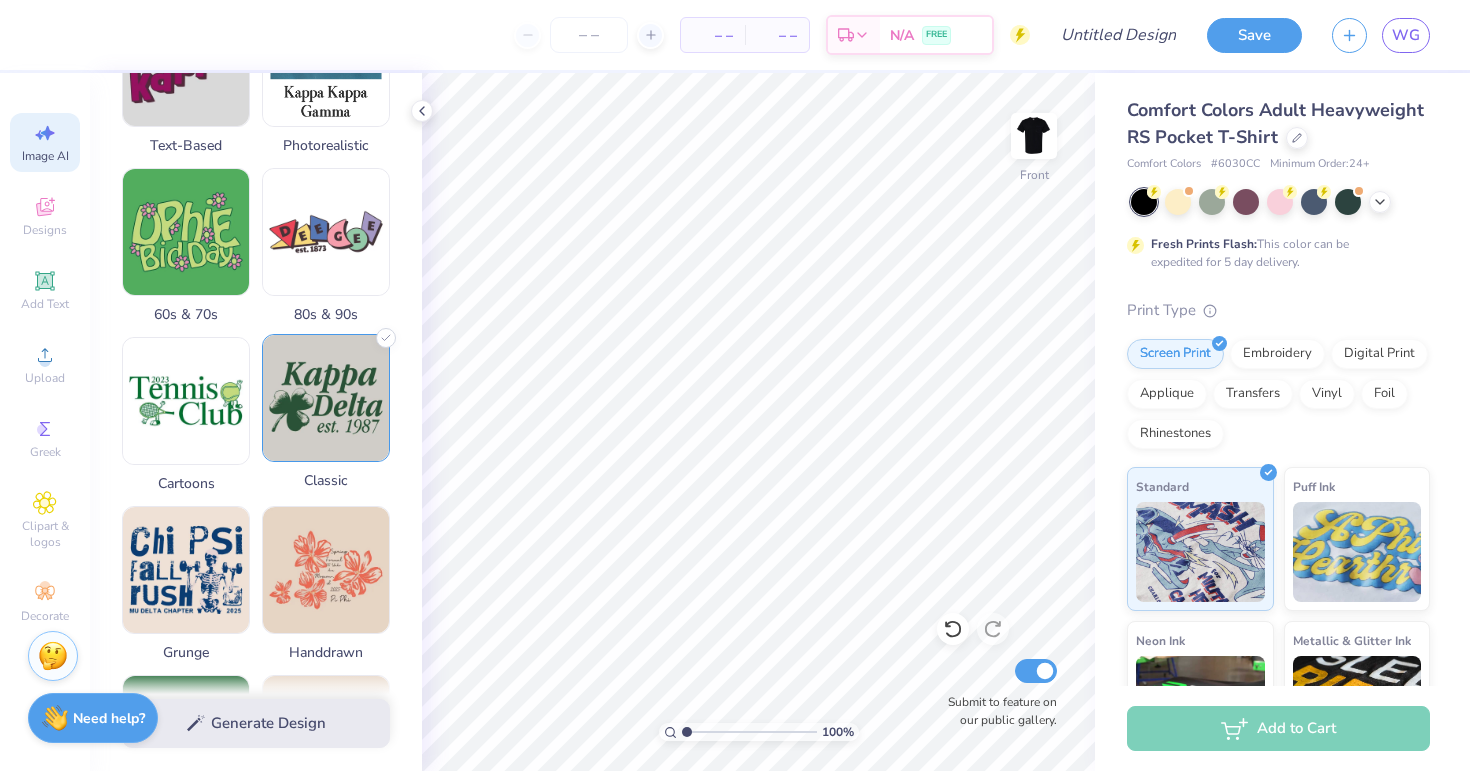 click at bounding box center [326, 398] 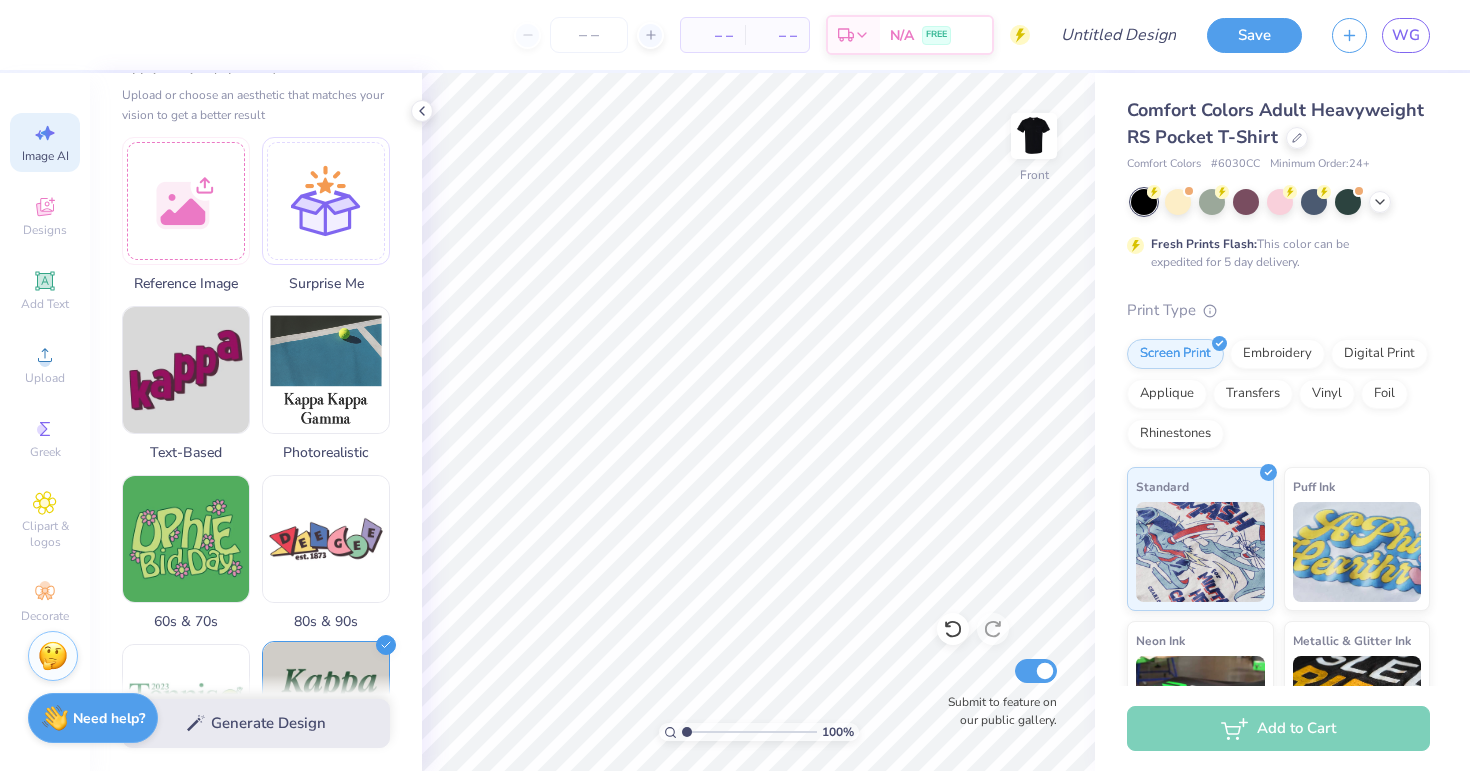 scroll, scrollTop: 0, scrollLeft: 0, axis: both 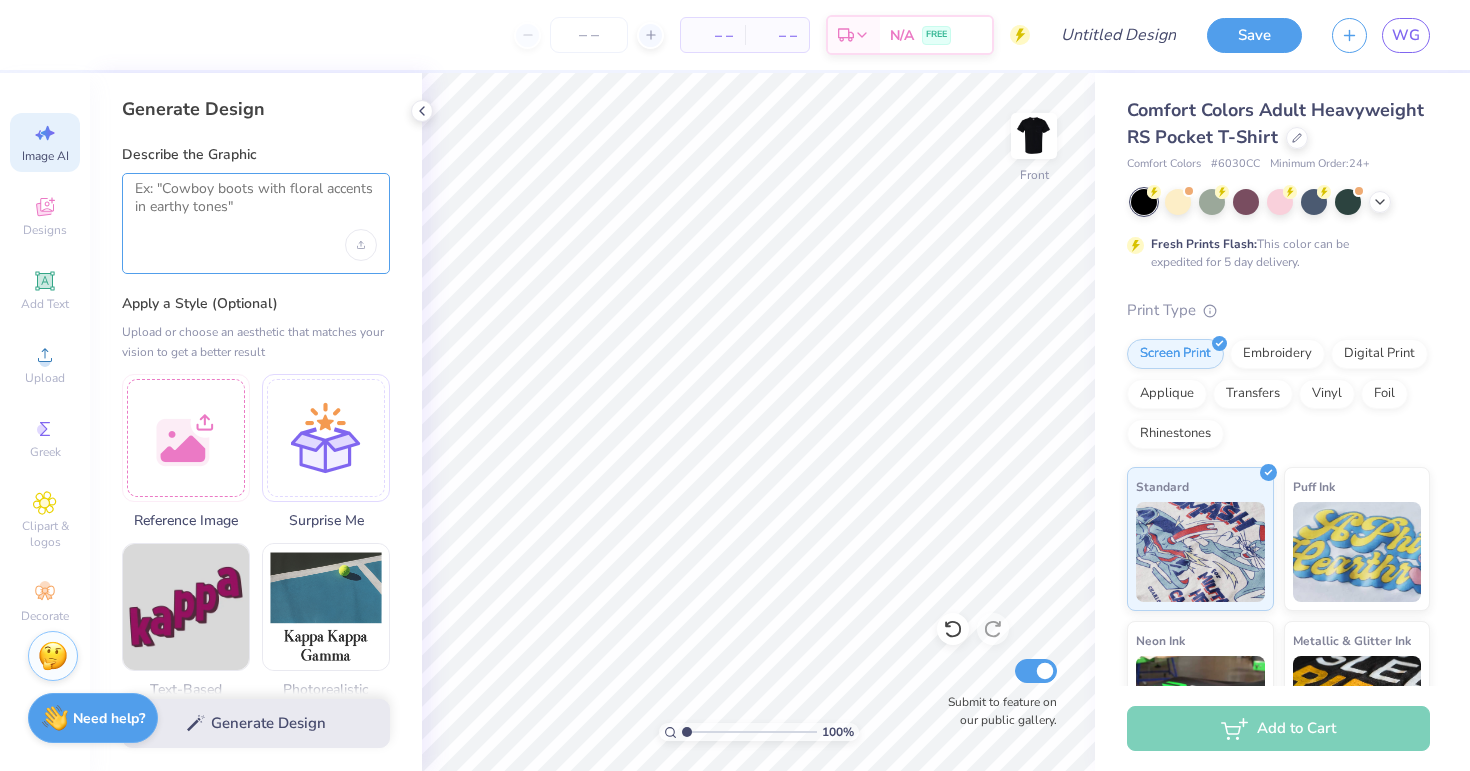 click at bounding box center (256, 205) 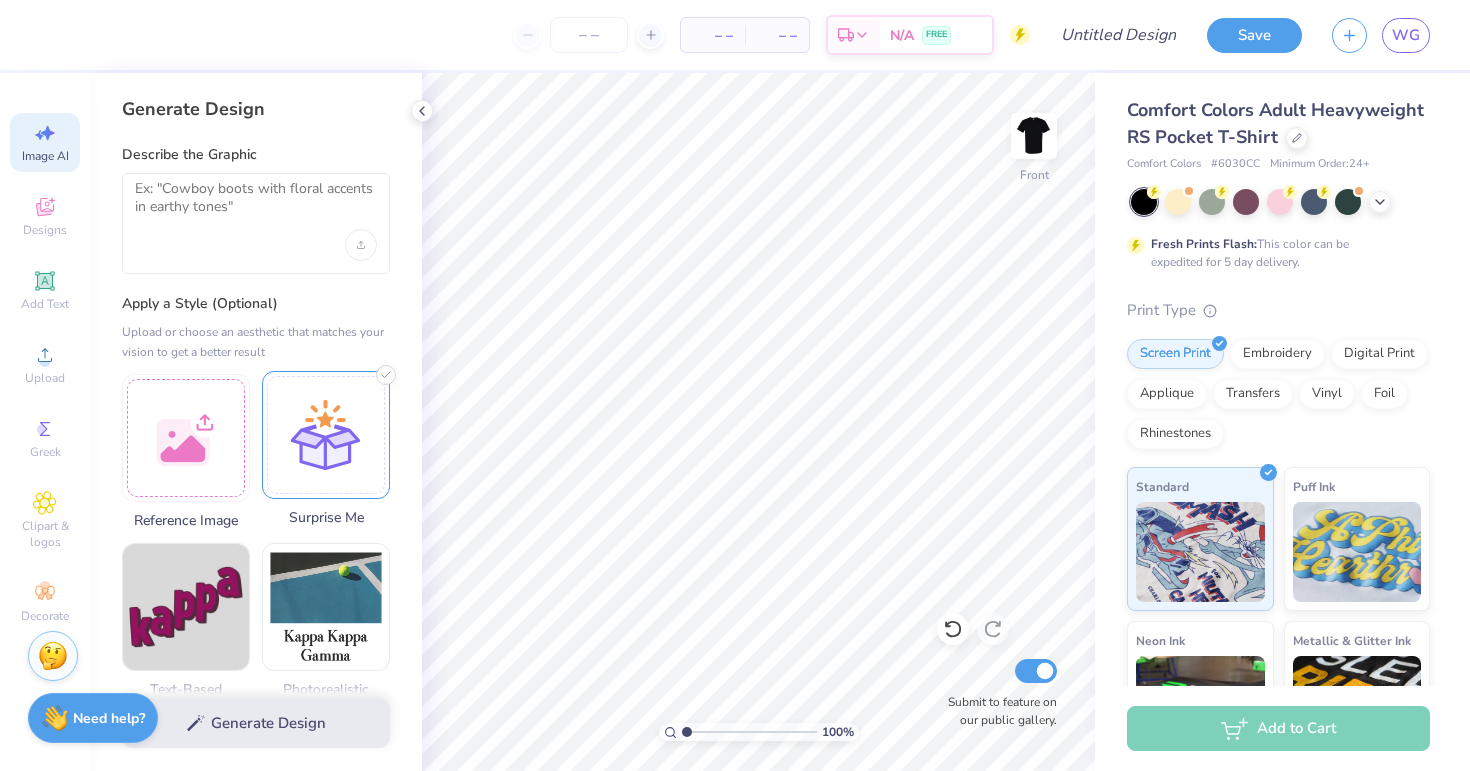 click at bounding box center [326, 435] 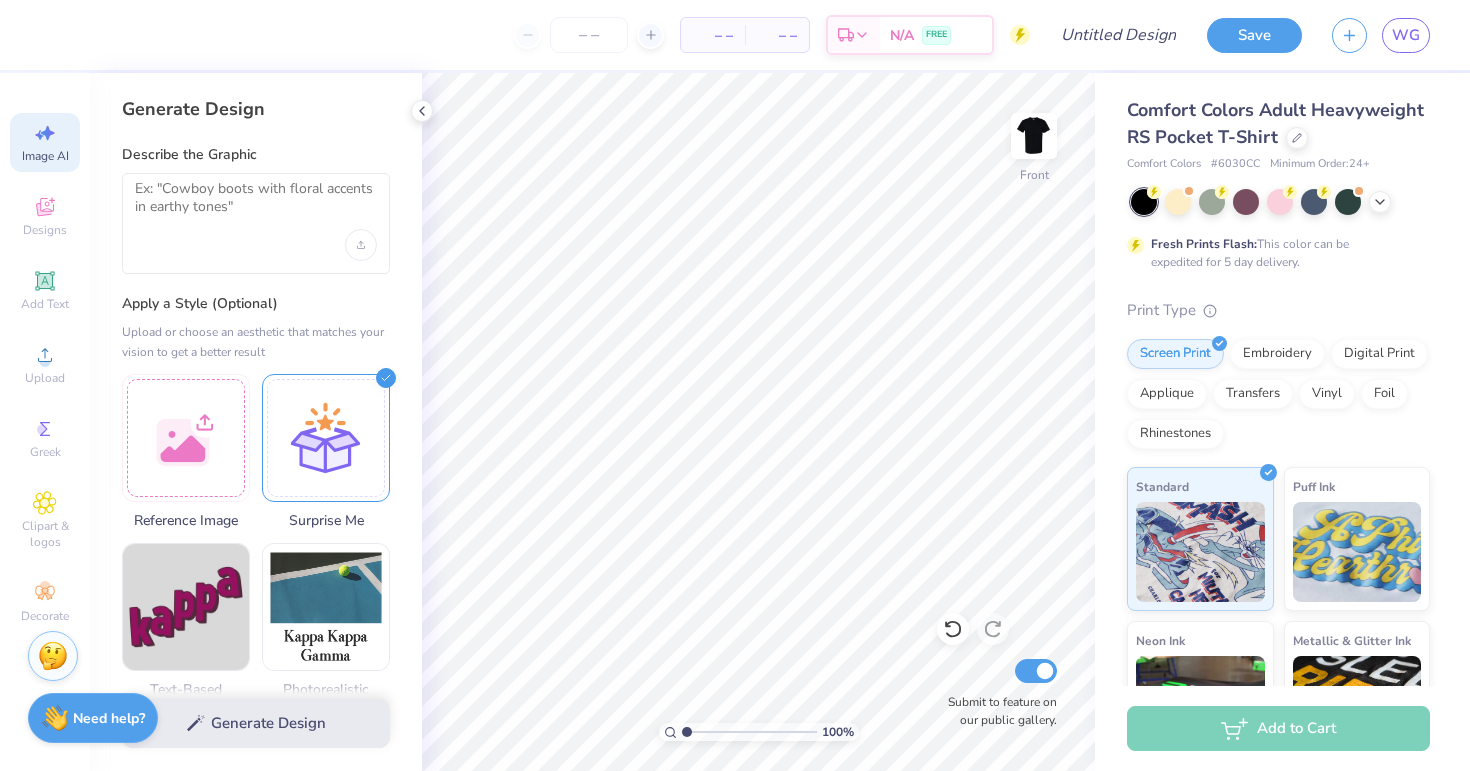 click at bounding box center [256, 223] 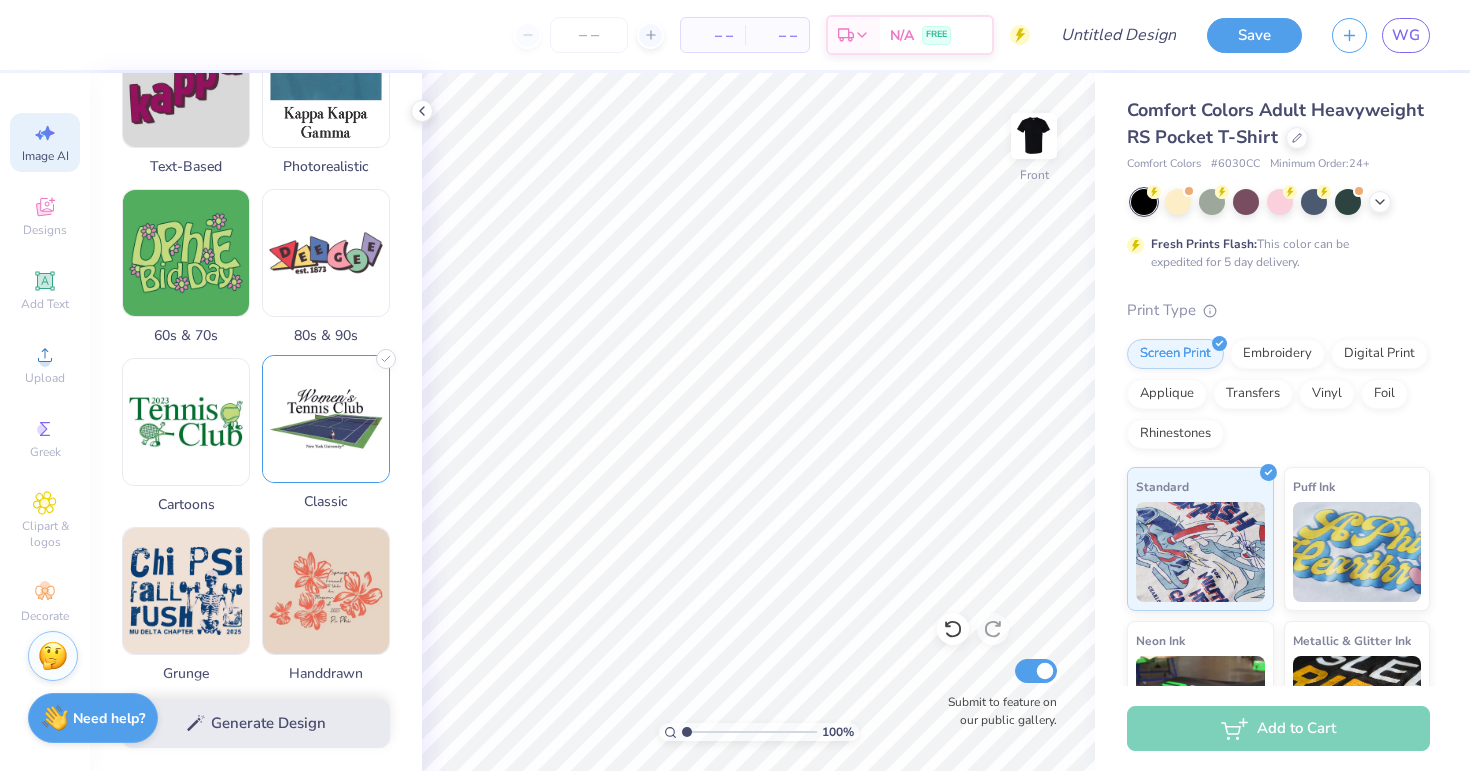 click at bounding box center (326, 419) 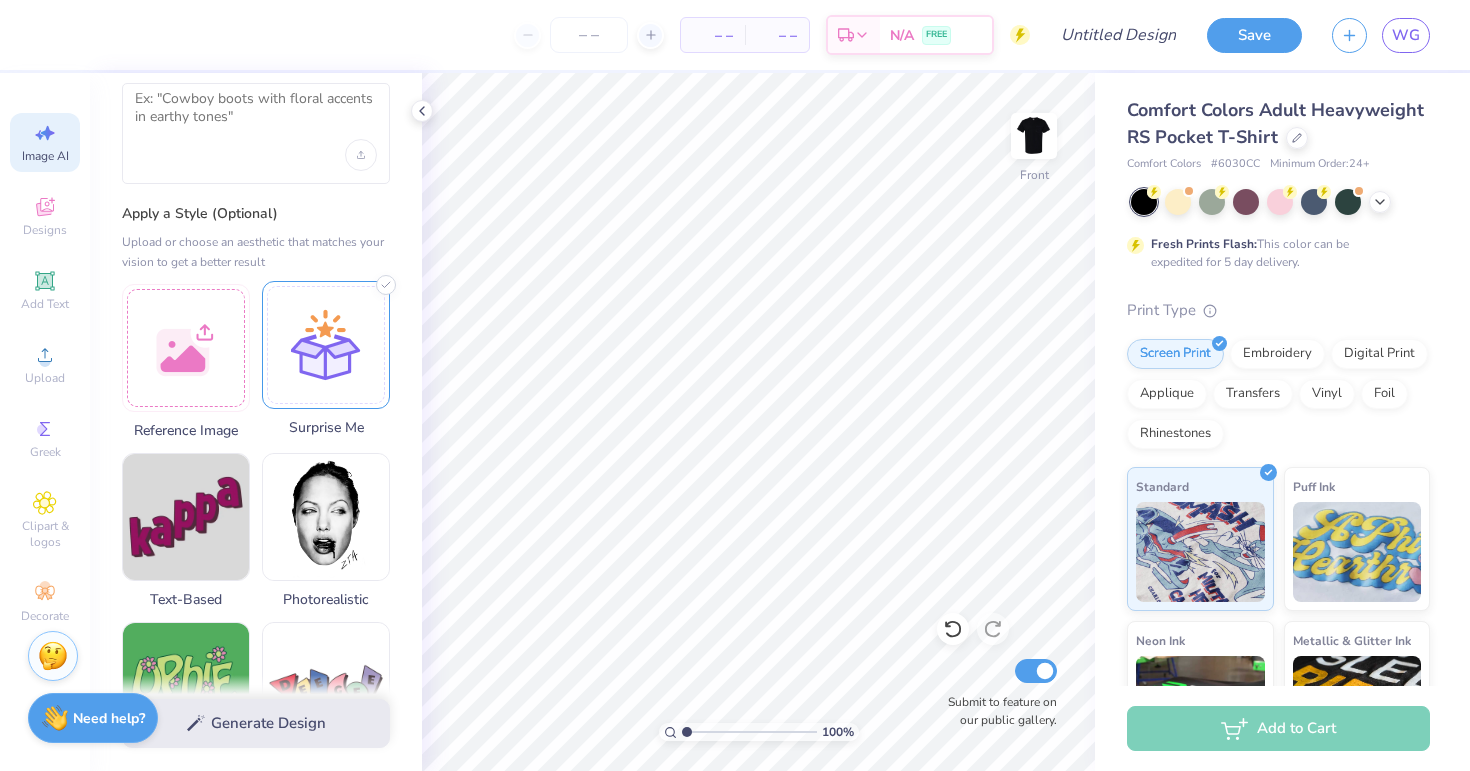 scroll, scrollTop: 80, scrollLeft: 0, axis: vertical 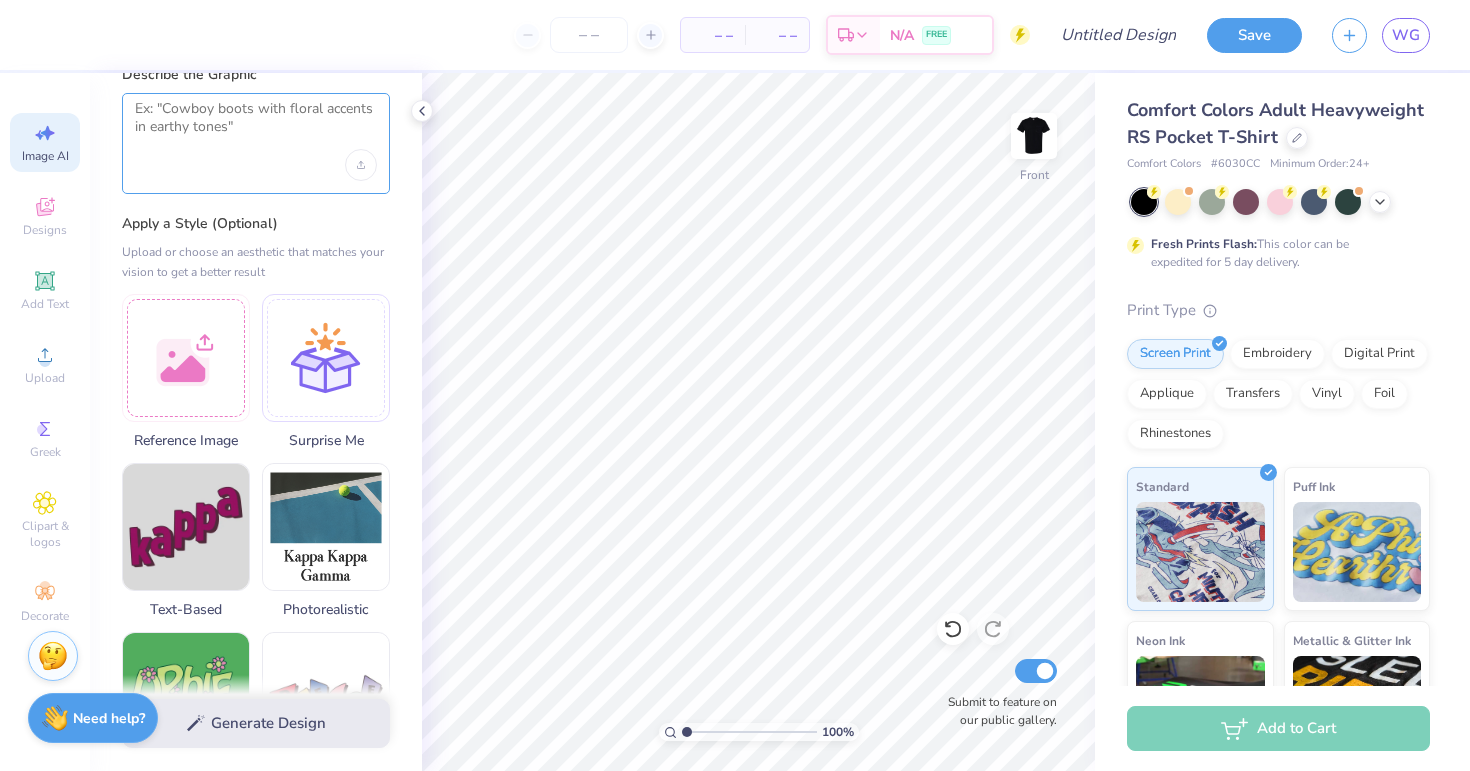 click at bounding box center (256, 125) 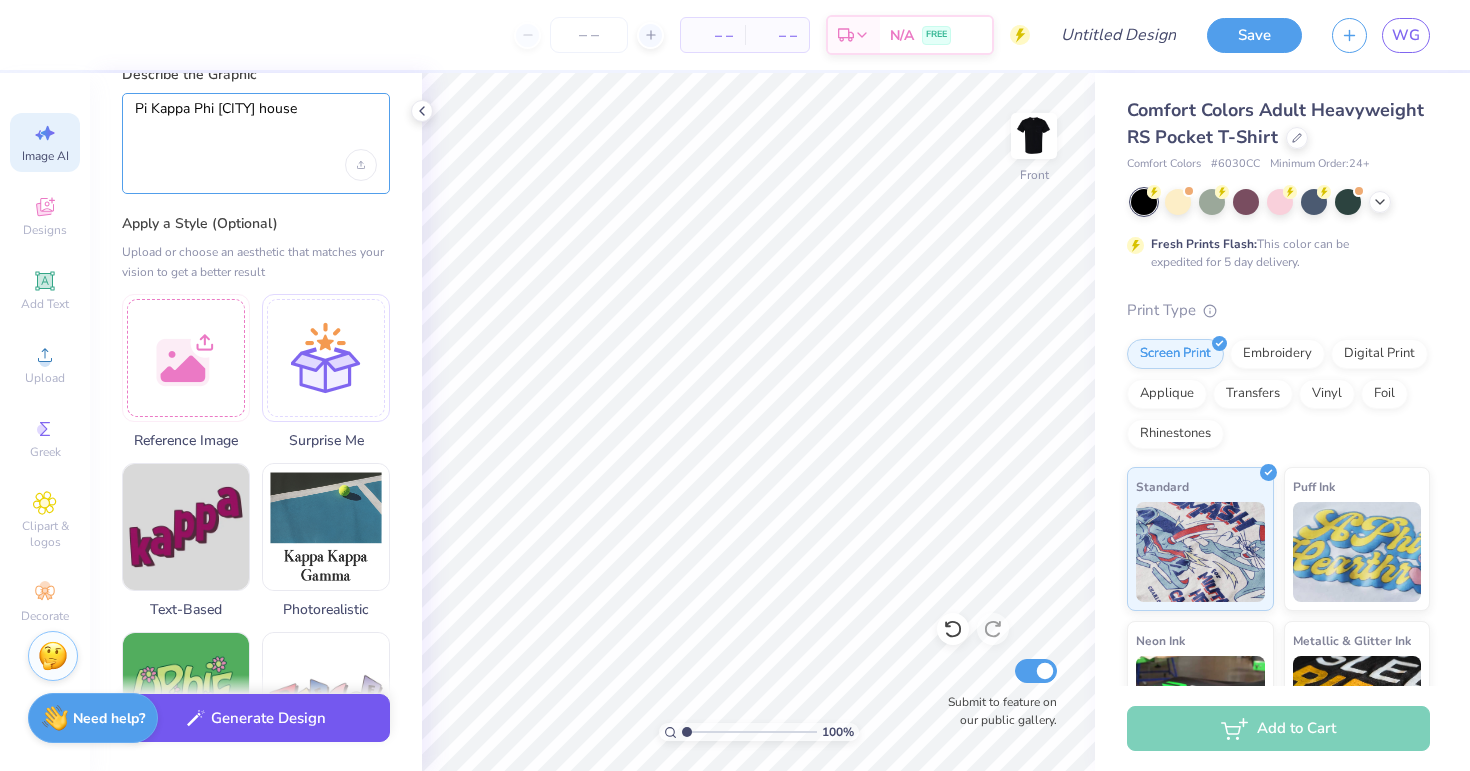 type on "Pi Kappa Phi Auburn University house" 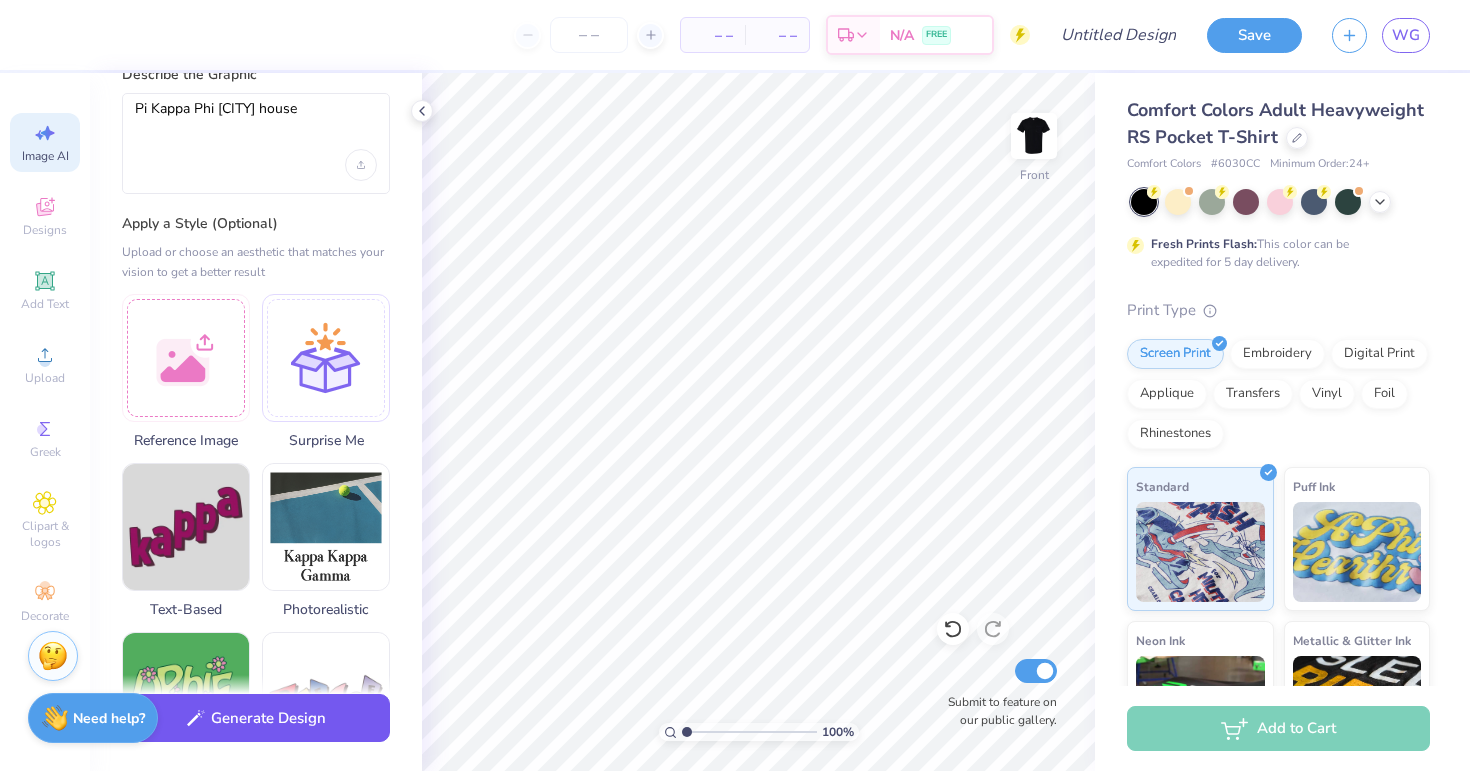 click on "Generate Design" at bounding box center [256, 718] 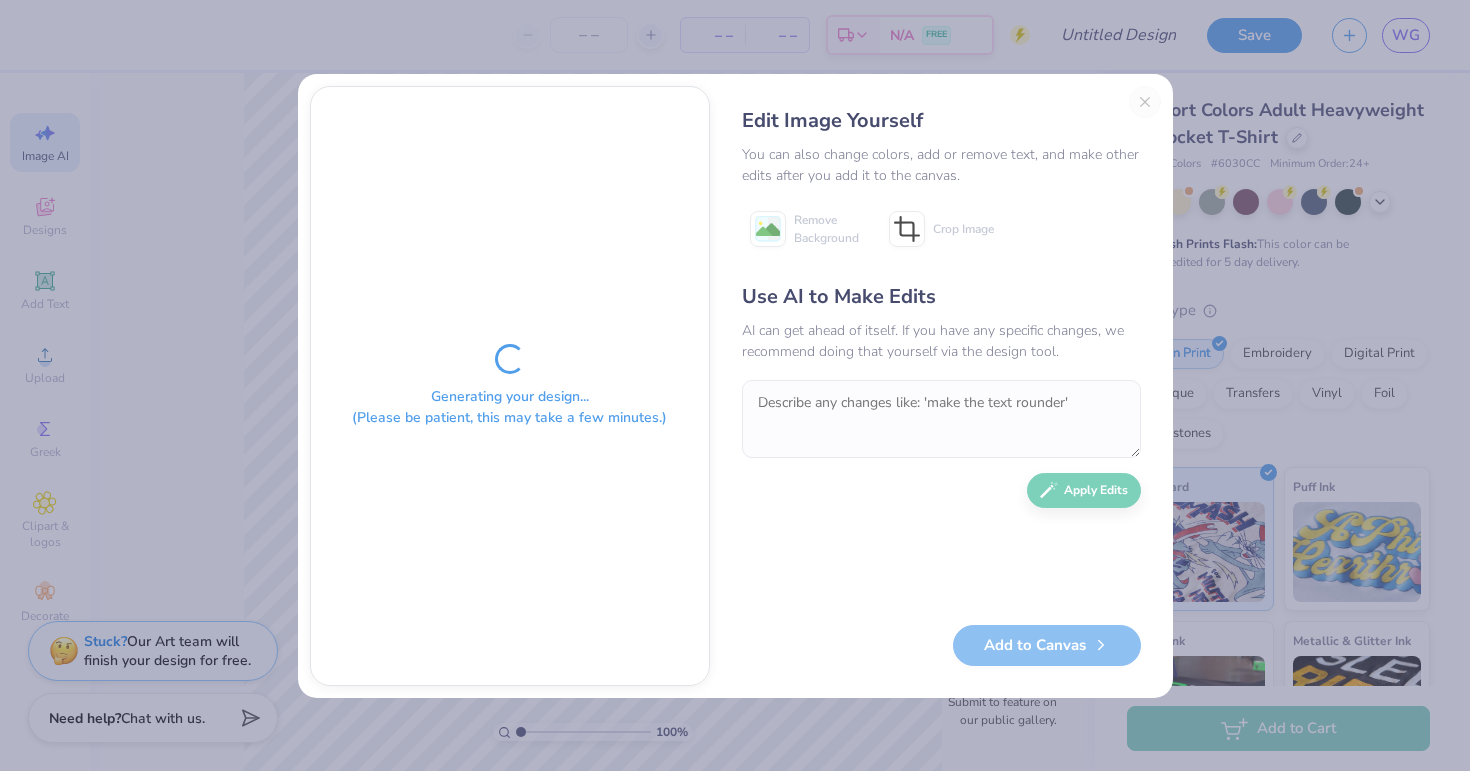 click on "Generating your design... (Please be patient, this may take a few minutes.)" at bounding box center (510, 386) 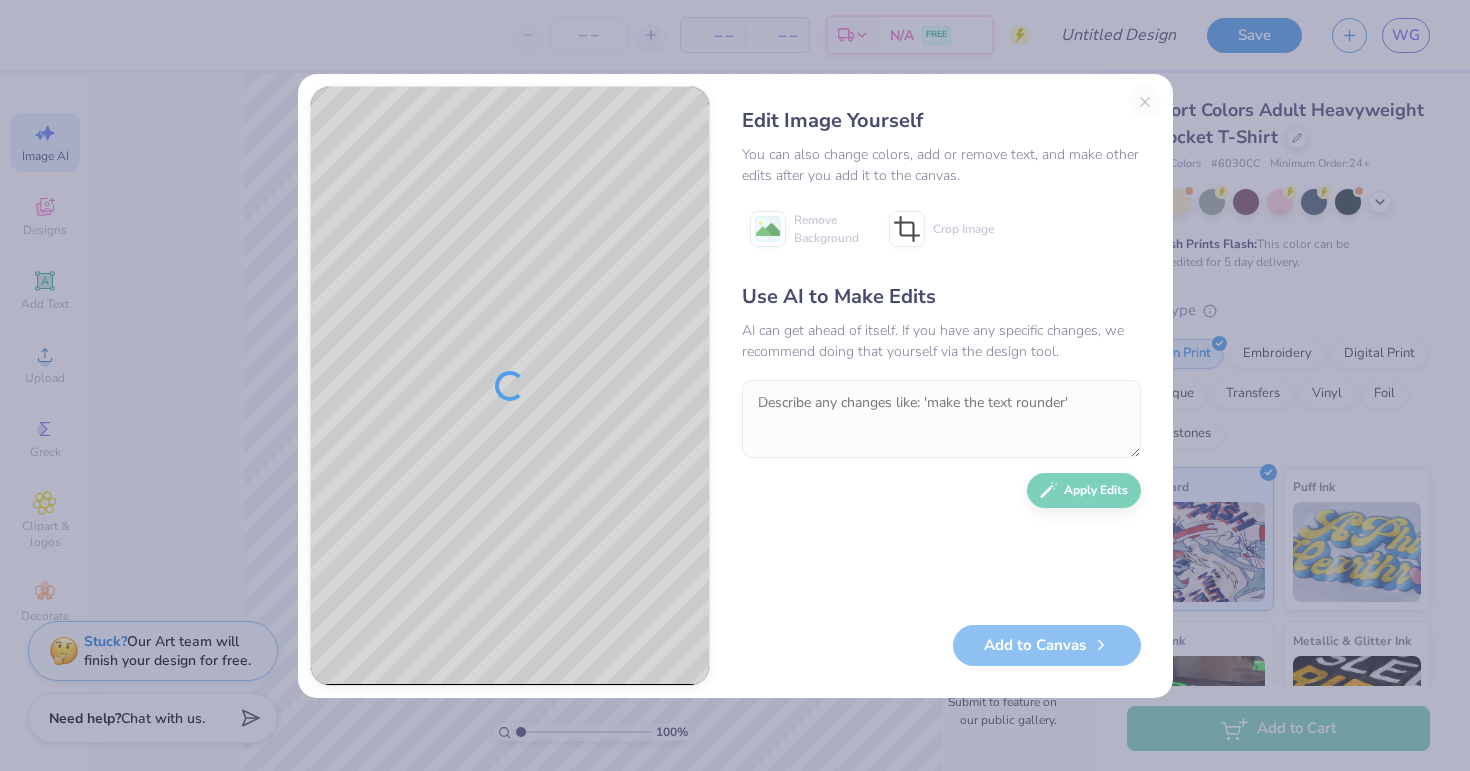 click on "Edit Image Yourself You can also change colors, add or remove text, and make other edits after you add it to the canvas. Remove Background Crop Image Use AI to Make Edits AI can get ahead of itself. If you have any specific changes, we recommend doing that yourself via the design tool. Apply Edits Add to Canvas" at bounding box center [941, 386] 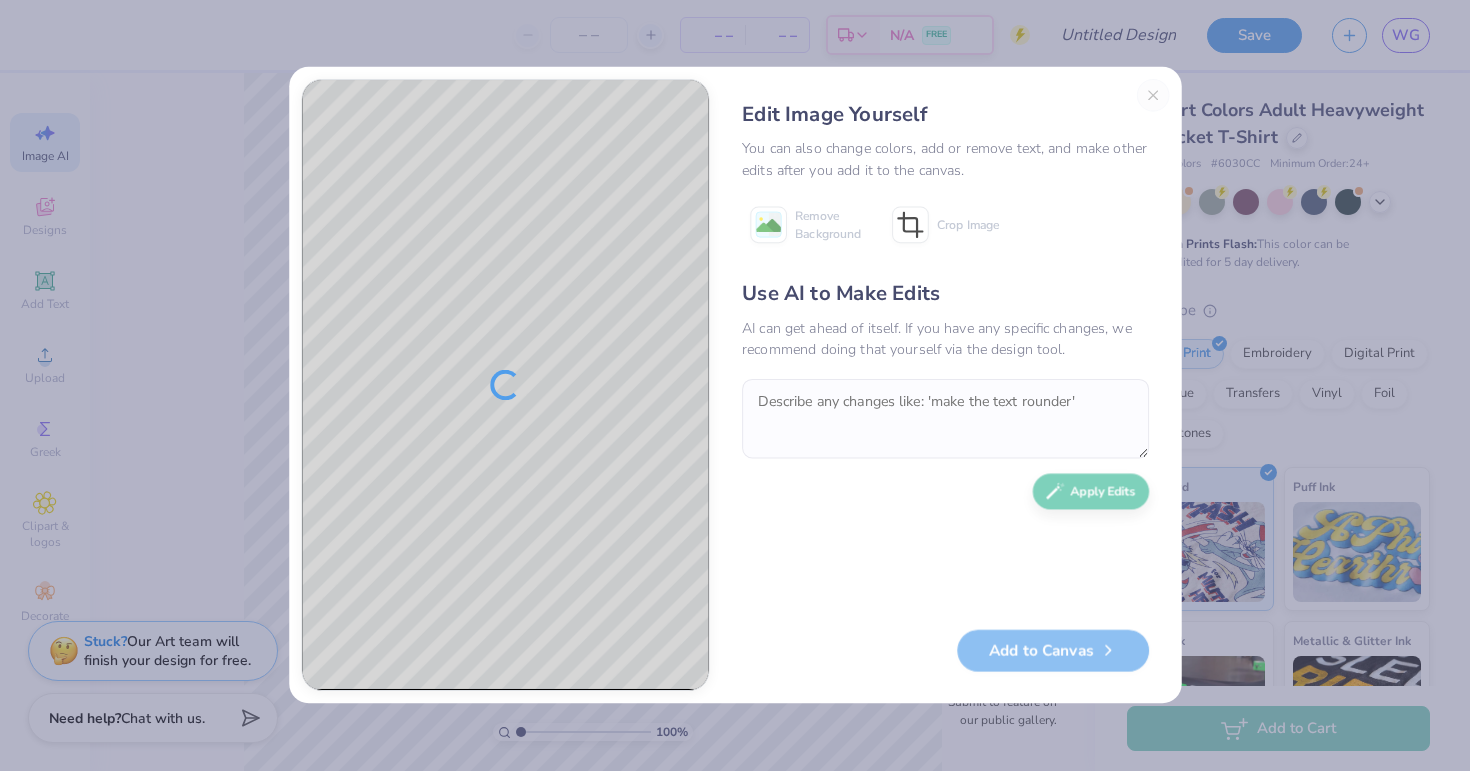 click on "Edit Image Yourself You can also change colors, add or remove text, and make other edits after you add it to the canvas. Remove Background Crop Image Use AI to Make Edits AI can get ahead of itself. If you have any specific changes, we recommend doing that yourself via the design tool. Apply Edits Add to Canvas" at bounding box center (735, 385) 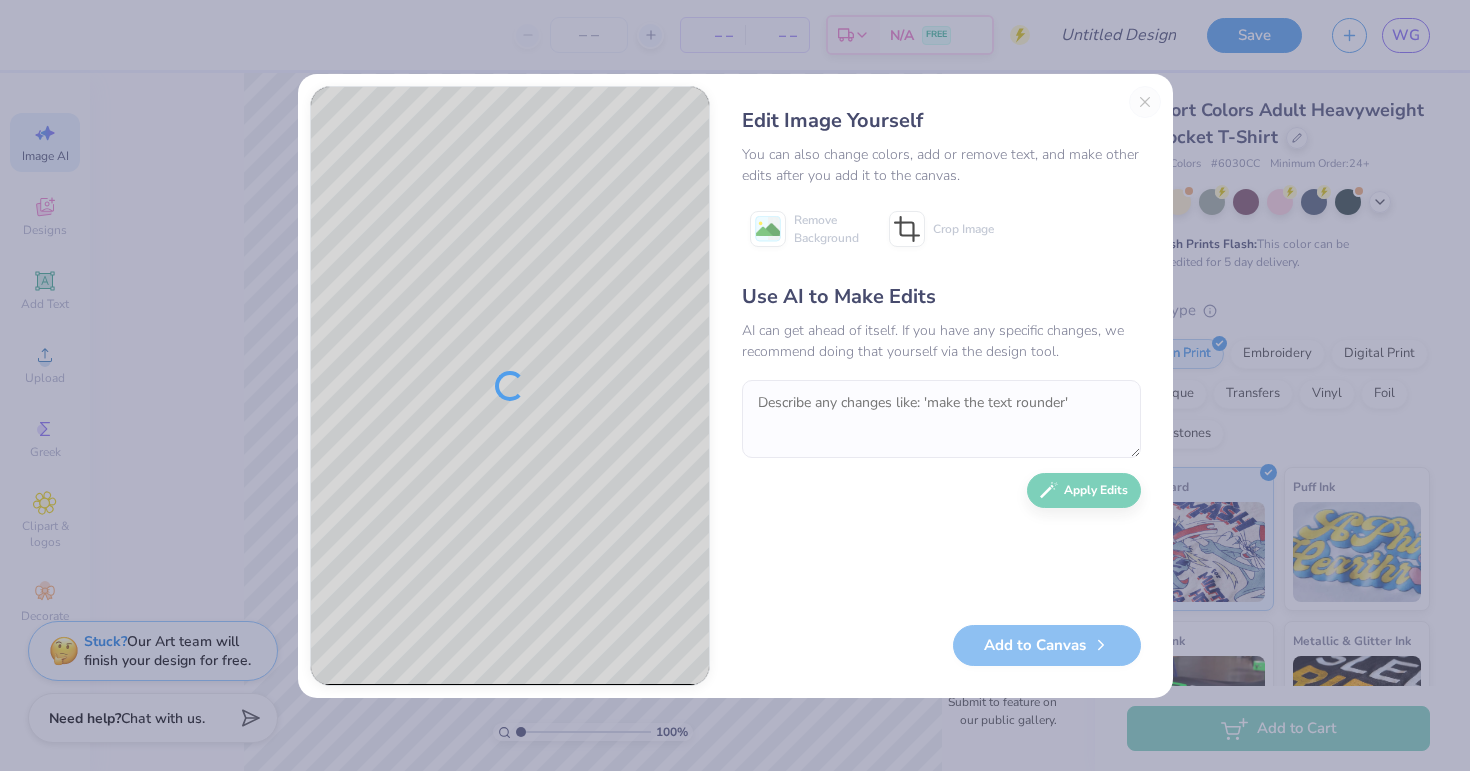 click on "Edit Image Yourself You can also change colors, add or remove text, and make other edits after you add it to the canvas. Remove Background Crop Image Use AI to Make Edits AI can get ahead of itself. If you have any specific changes, we recommend doing that yourself via the design tool. Apply Edits Add to Canvas" at bounding box center (735, 385) 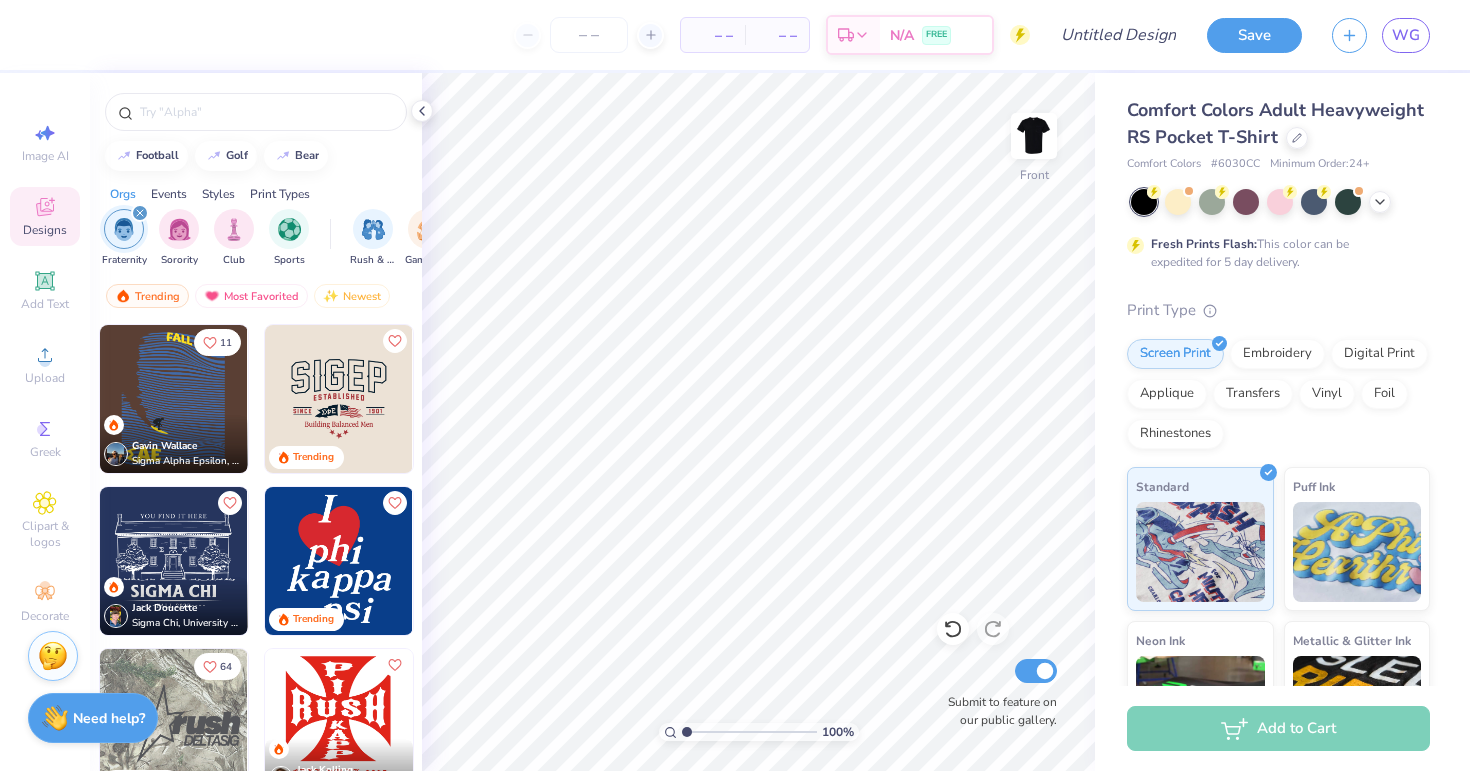 scroll, scrollTop: 0, scrollLeft: 0, axis: both 